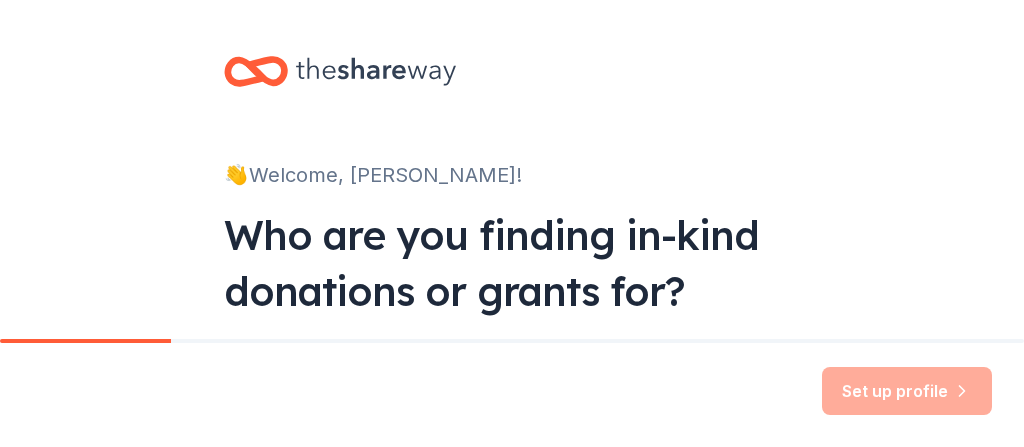 scroll, scrollTop: 0, scrollLeft: 0, axis: both 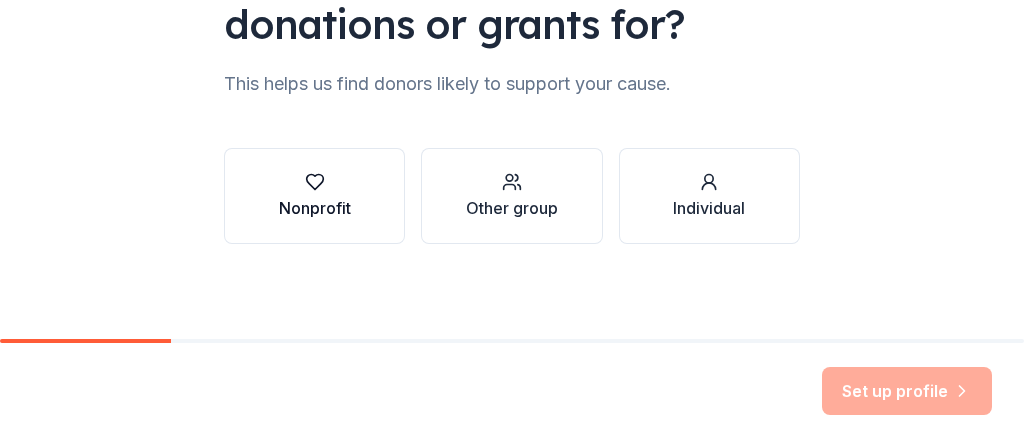 click on "Nonprofit" at bounding box center [314, 196] 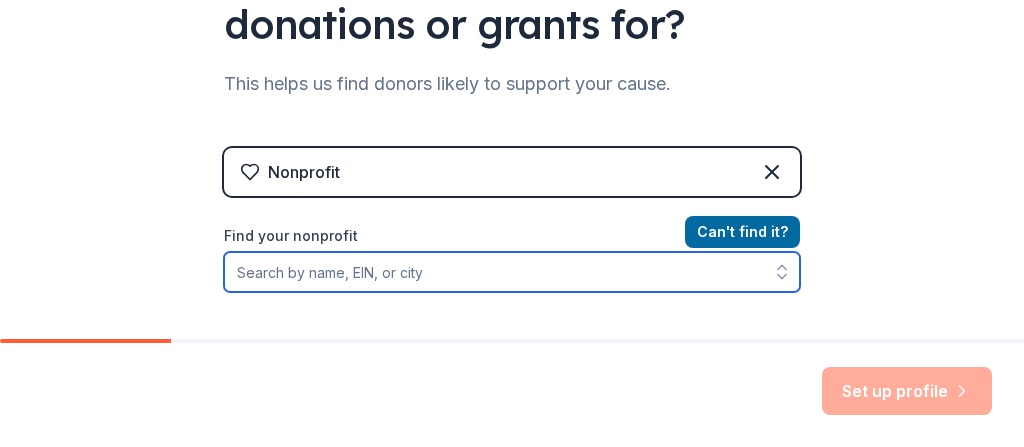 click on "Find your nonprofit" at bounding box center [512, 272] 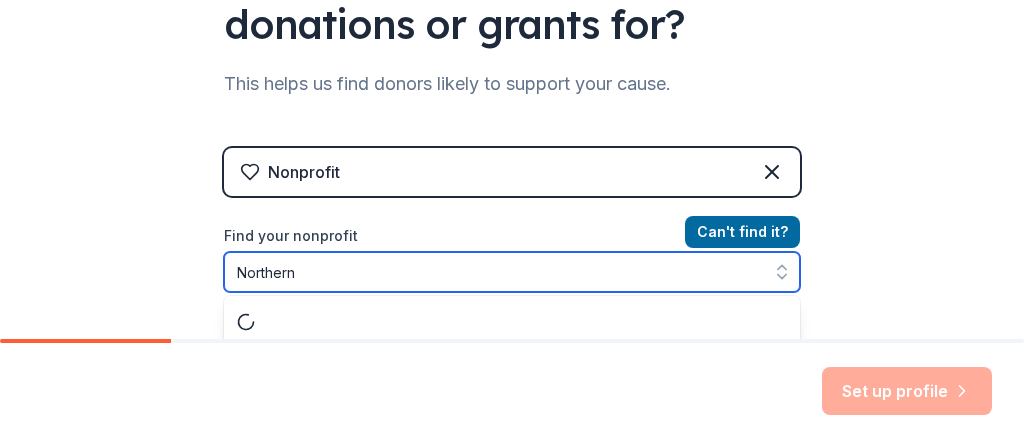 scroll, scrollTop: 319, scrollLeft: 0, axis: vertical 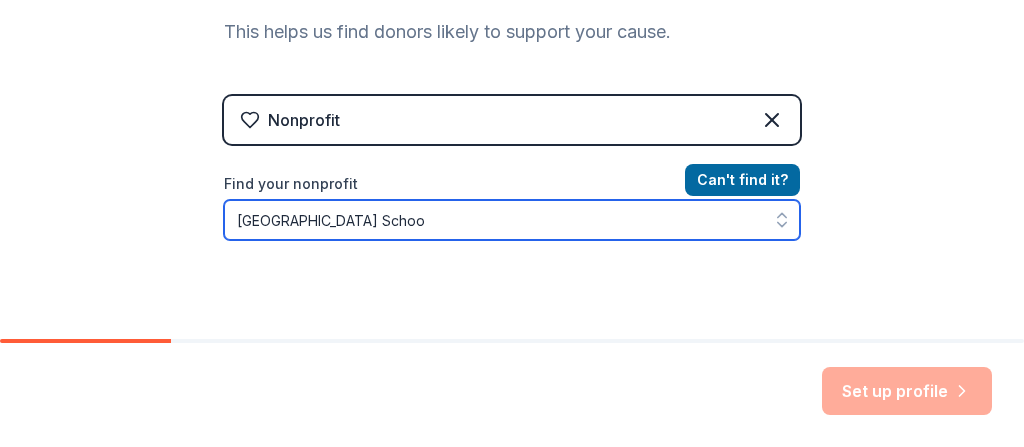 type on "[GEOGRAPHIC_DATA]" 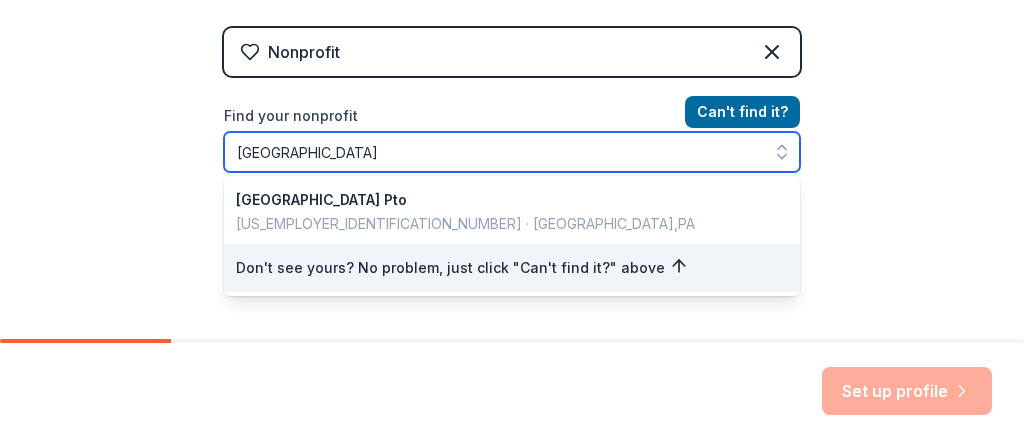 scroll, scrollTop: 390, scrollLeft: 0, axis: vertical 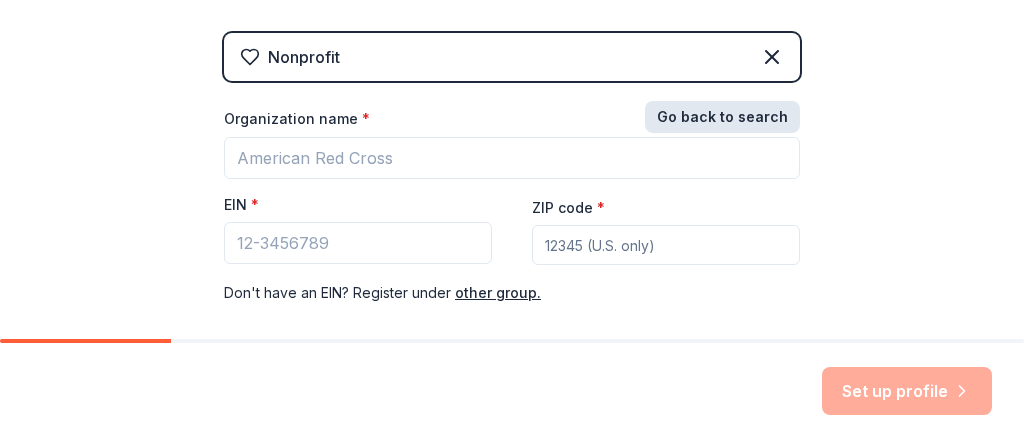 click on "Go back to search" at bounding box center (722, 117) 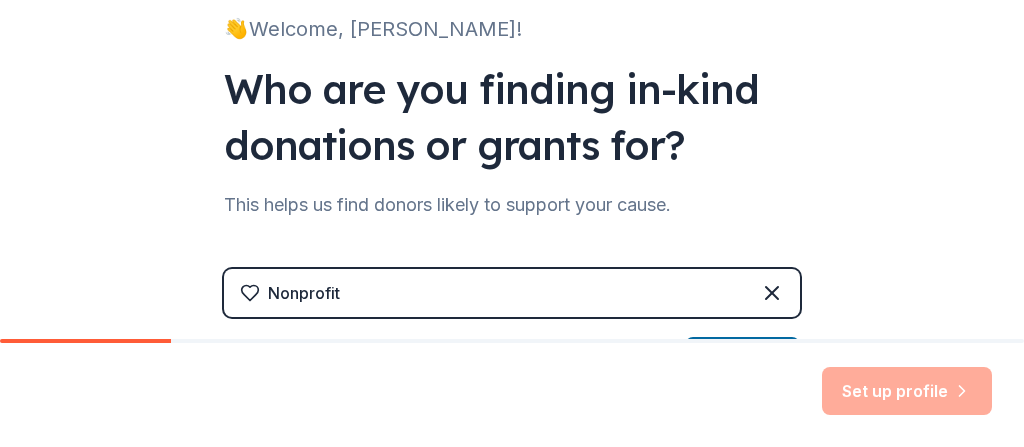 scroll, scrollTop: 222, scrollLeft: 0, axis: vertical 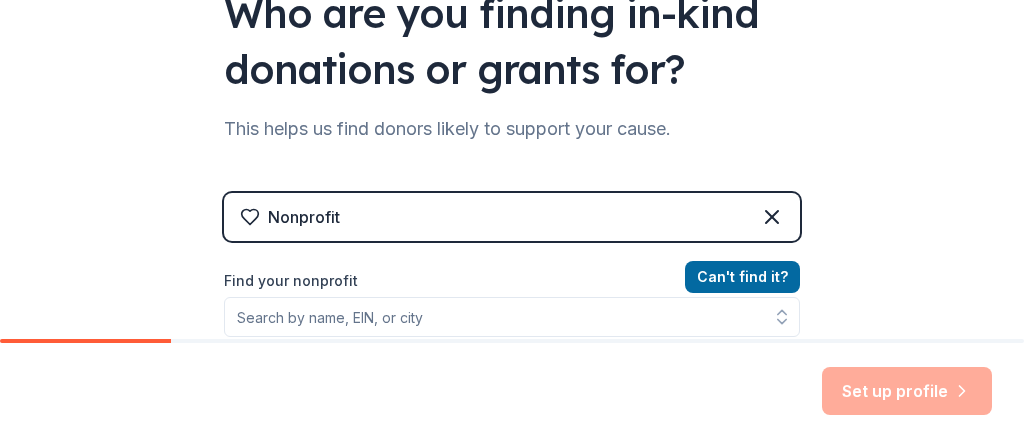 click on "Nonprofit" at bounding box center [512, 217] 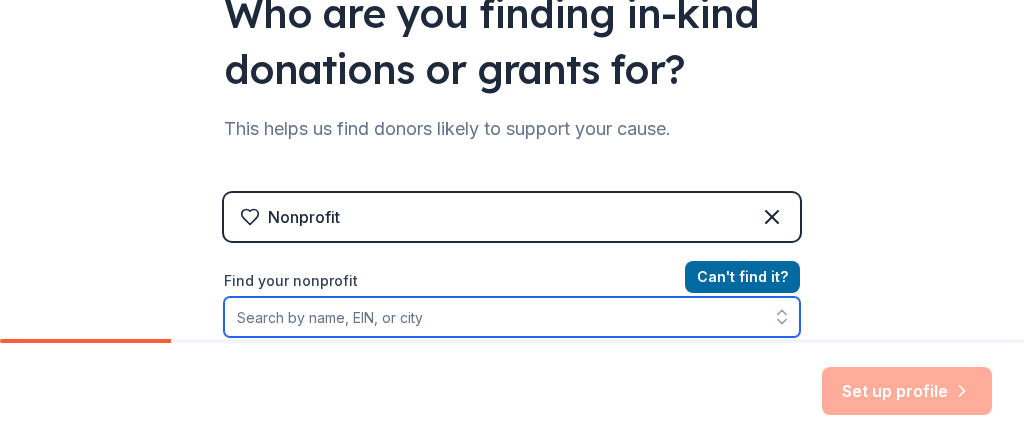 click on "Find your nonprofit" at bounding box center (512, 317) 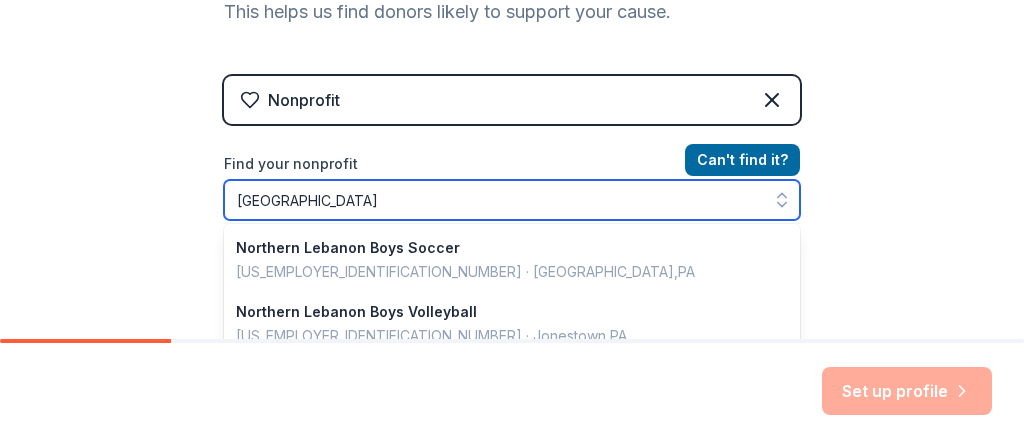 scroll, scrollTop: 463, scrollLeft: 0, axis: vertical 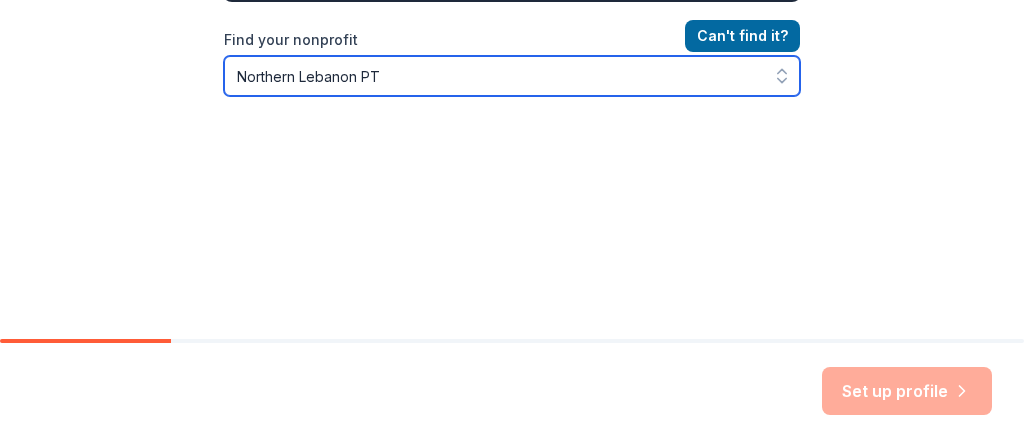 type on "Northern Lebanon PTO" 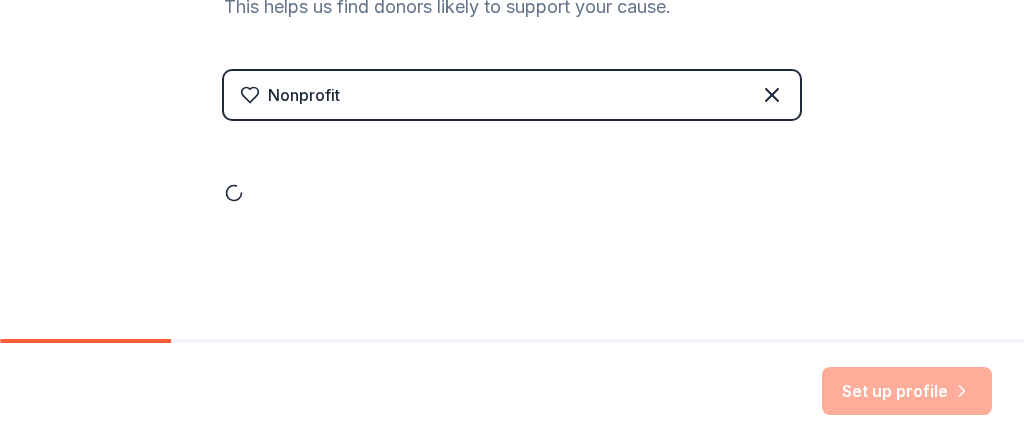 scroll, scrollTop: 343, scrollLeft: 0, axis: vertical 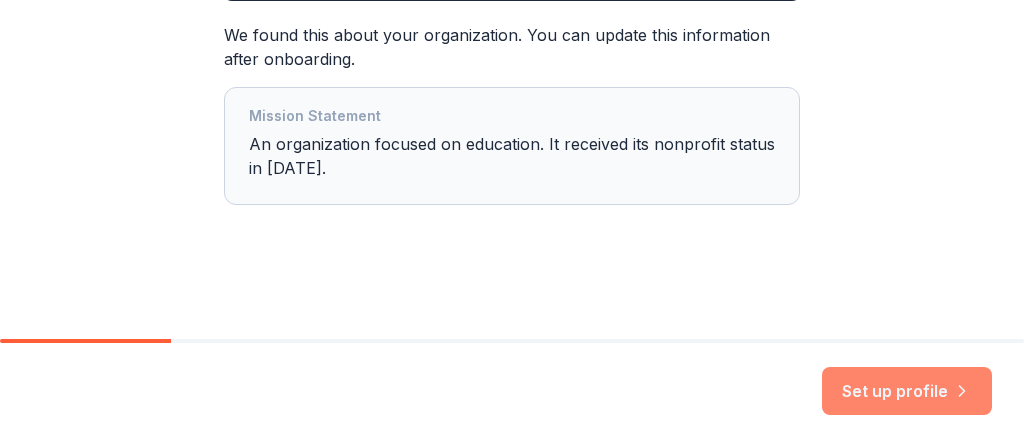 click on "Set up profile" at bounding box center [907, 391] 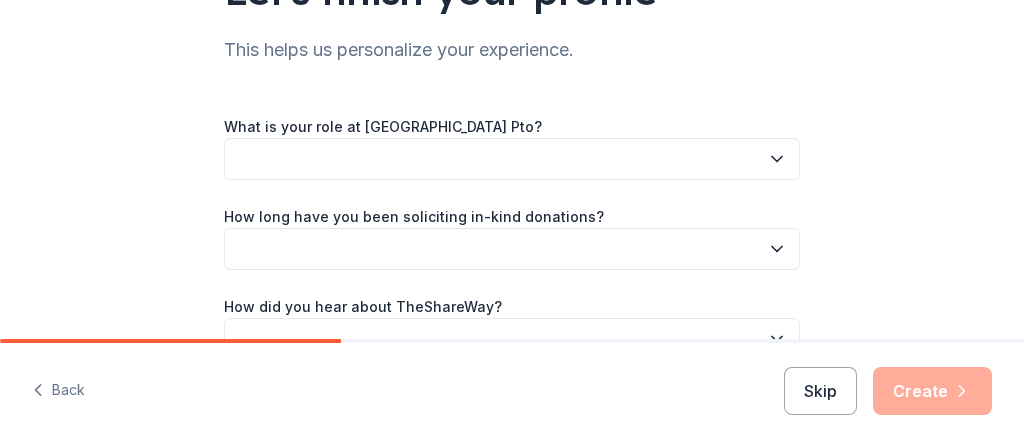 scroll, scrollTop: 196, scrollLeft: 0, axis: vertical 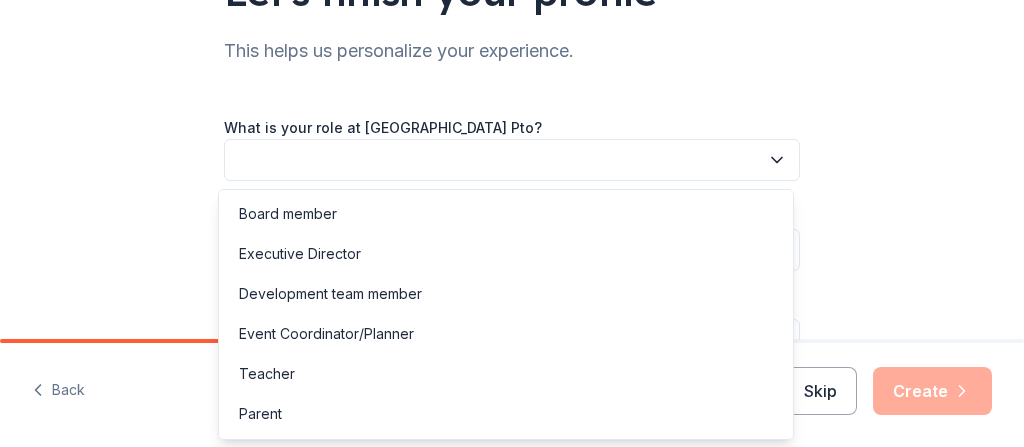 click at bounding box center (512, 160) 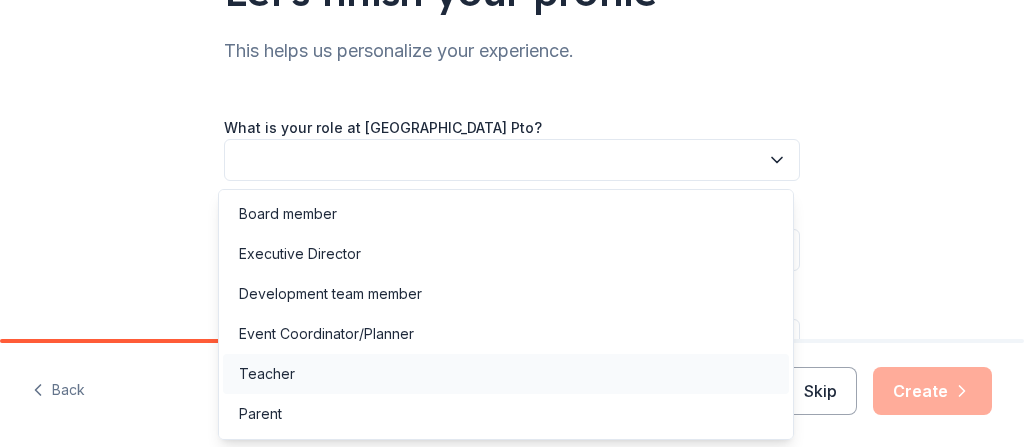 click on "Teacher" at bounding box center [506, 374] 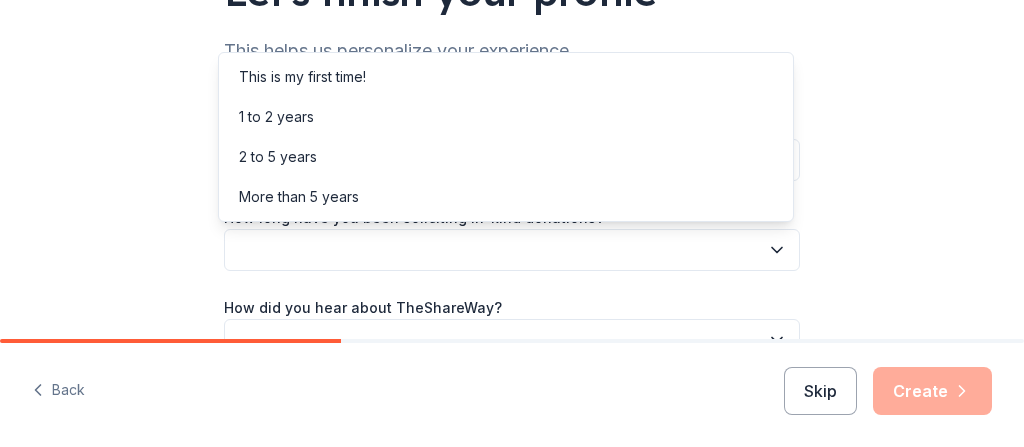 click 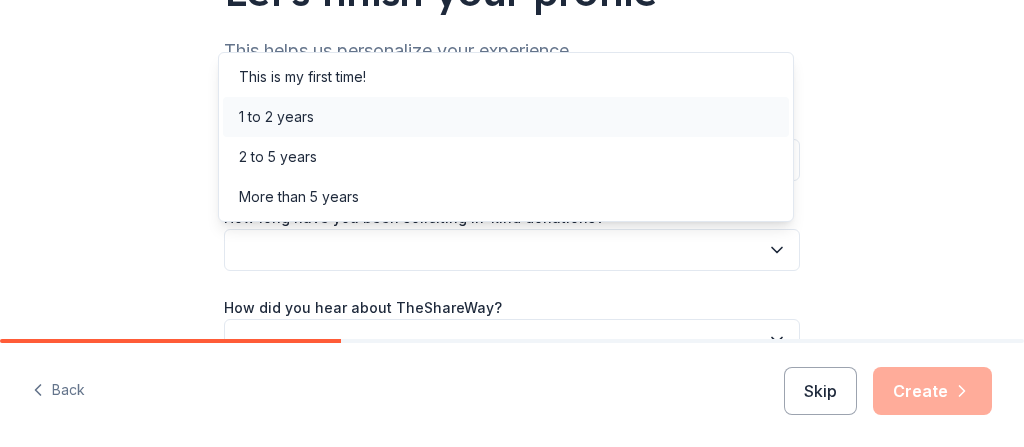 click on "1 to 2 years" at bounding box center (506, 117) 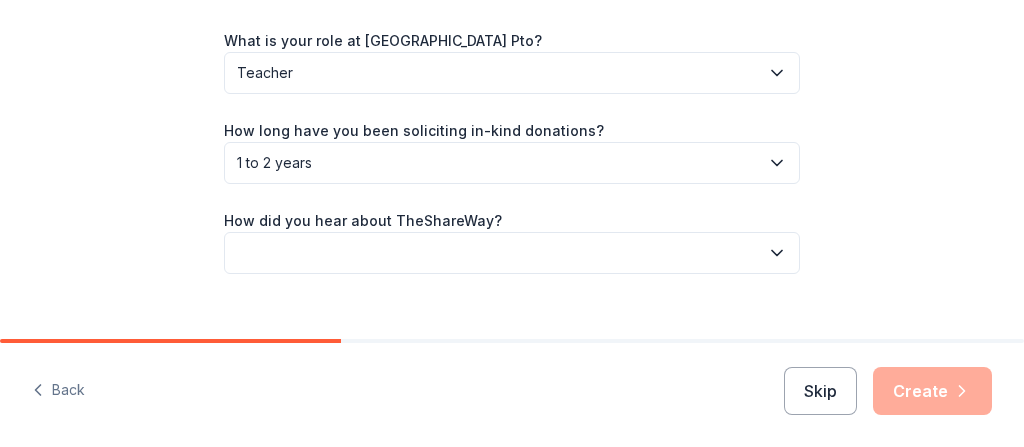 scroll, scrollTop: 313, scrollLeft: 0, axis: vertical 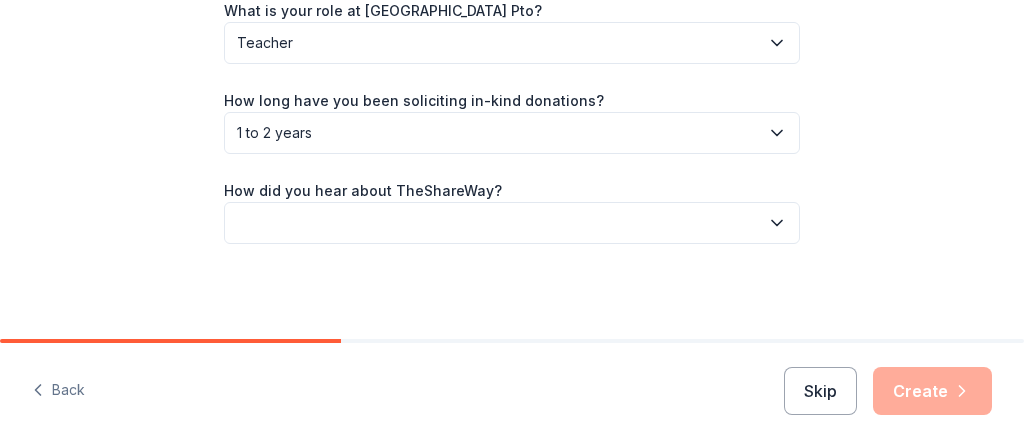 click at bounding box center [512, 223] 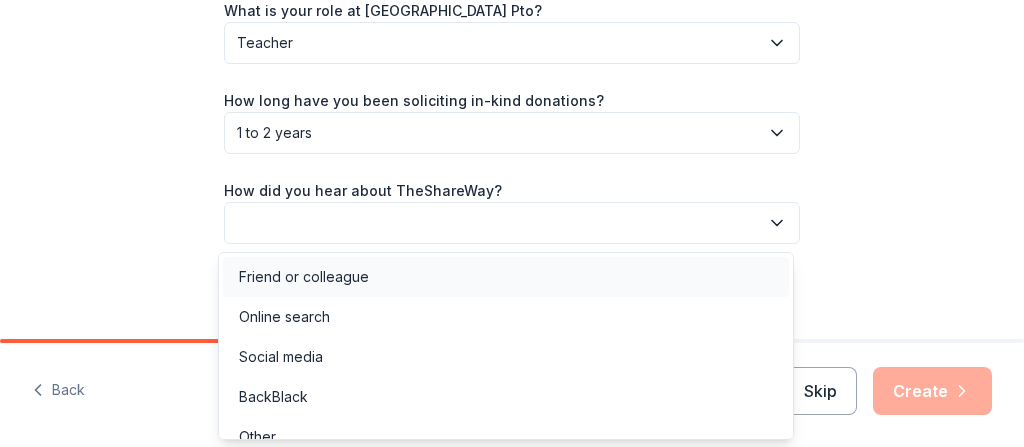 click on "Friend or colleague" at bounding box center (506, 277) 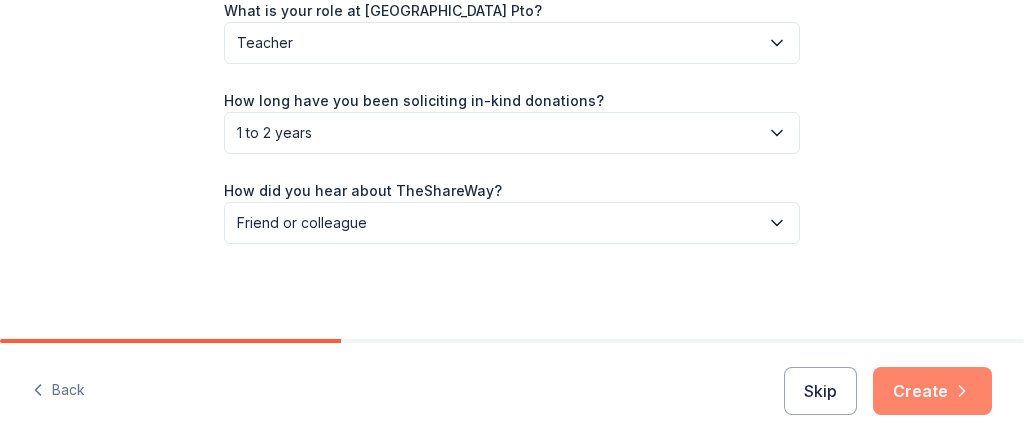 click on "Create" at bounding box center [932, 391] 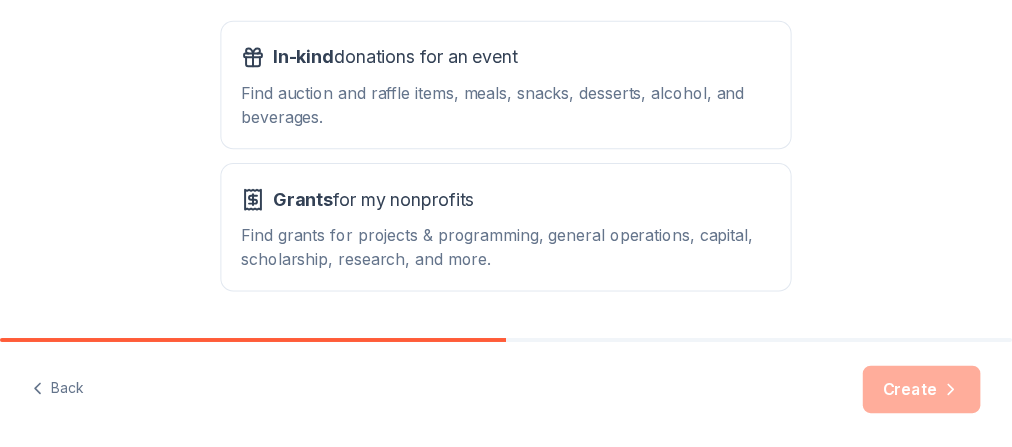 scroll, scrollTop: 412, scrollLeft: 0, axis: vertical 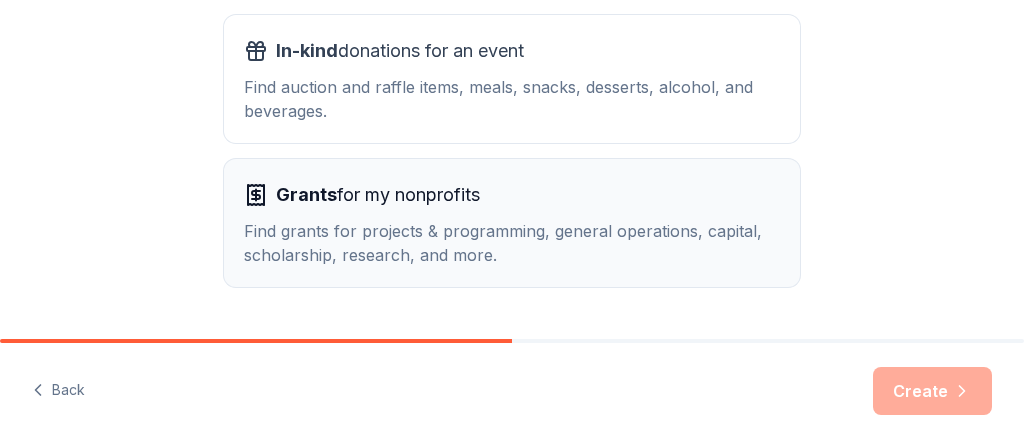 click on "Grants  for my nonprofits Find grants for projects & programming, general operations, capital, scholarship, research, and more." at bounding box center [512, 223] 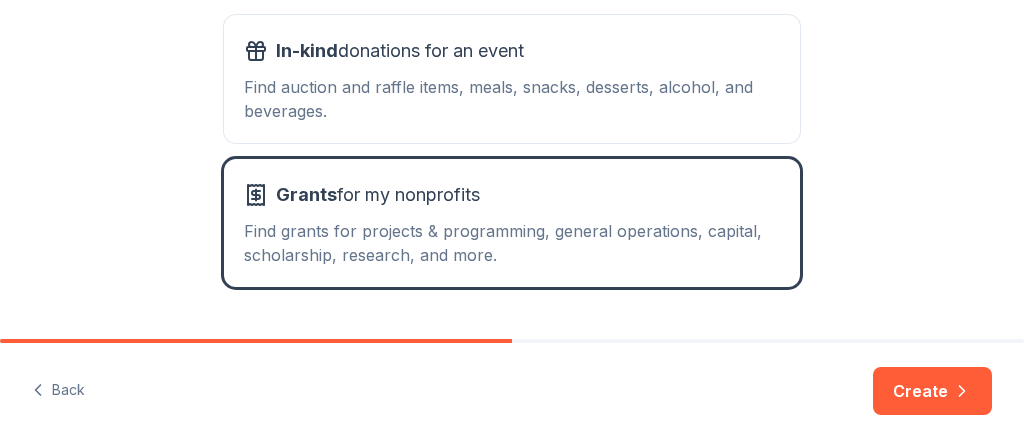 click on "Create" at bounding box center [932, 391] 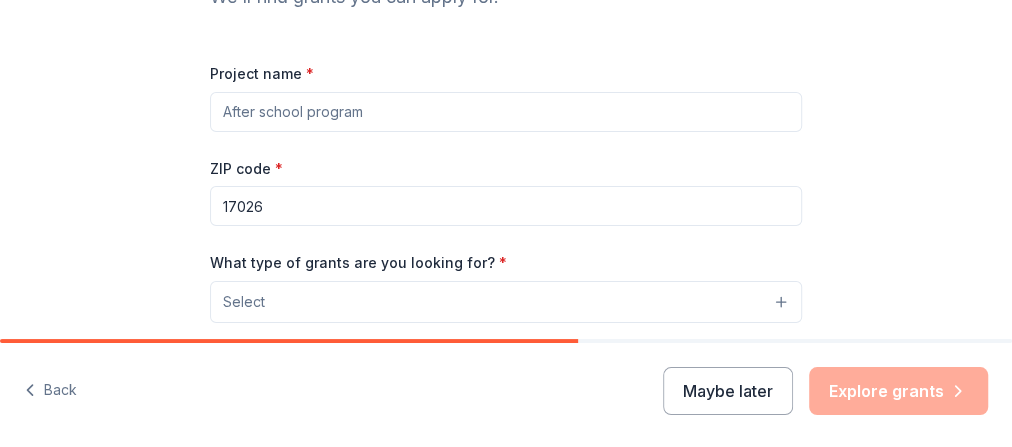 scroll, scrollTop: 220, scrollLeft: 0, axis: vertical 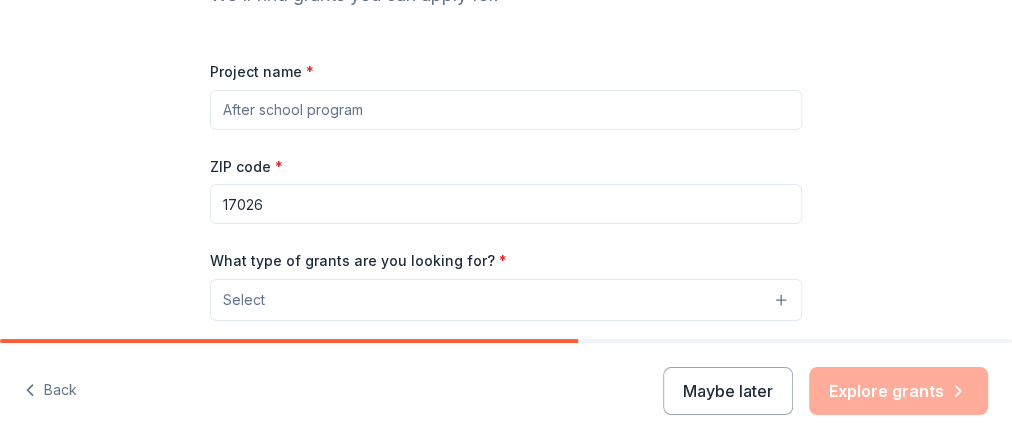 click on "Project name *" at bounding box center [506, 110] 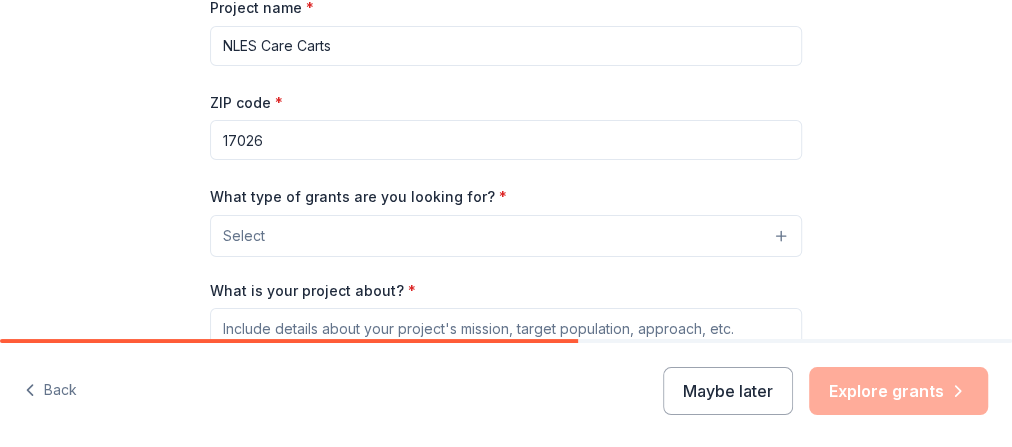 scroll, scrollTop: 285, scrollLeft: 0, axis: vertical 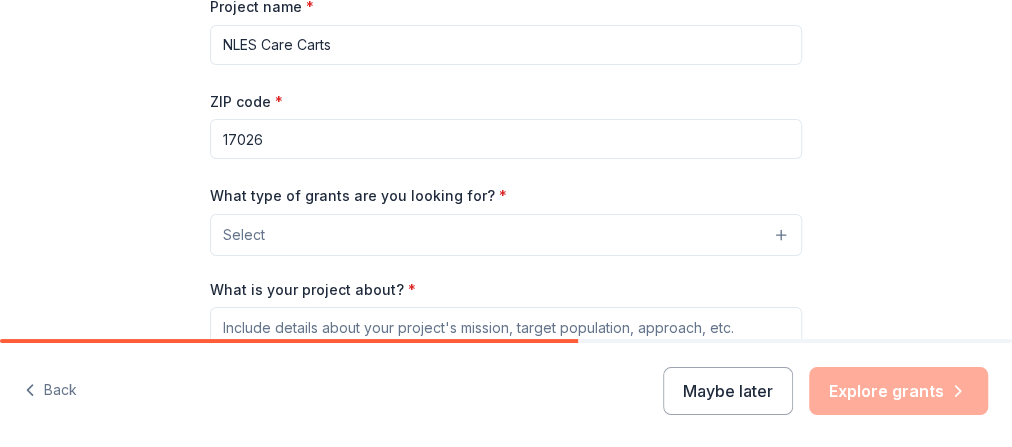 type on "NLES Care Carts" 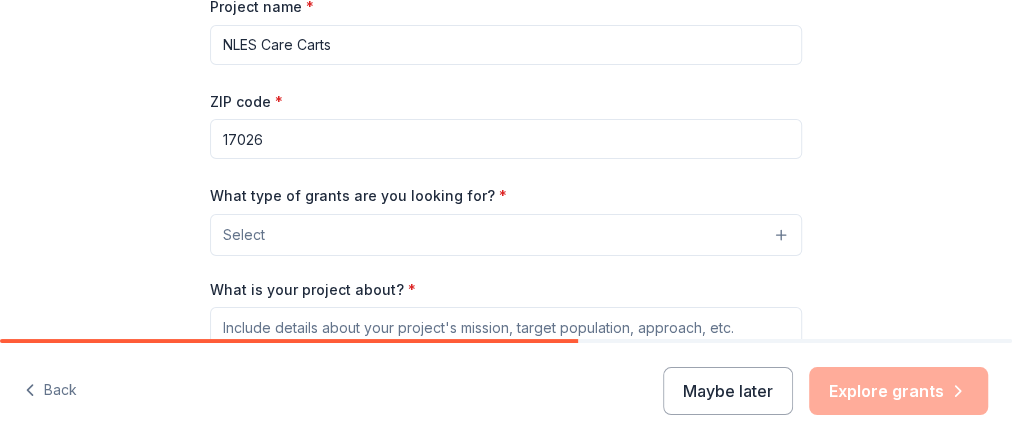 click on "17026" at bounding box center [506, 139] 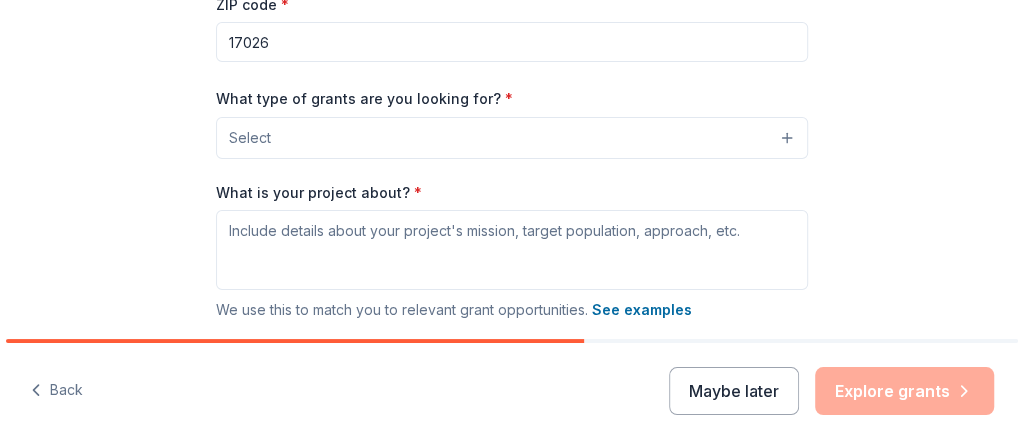 scroll, scrollTop: 389, scrollLeft: 0, axis: vertical 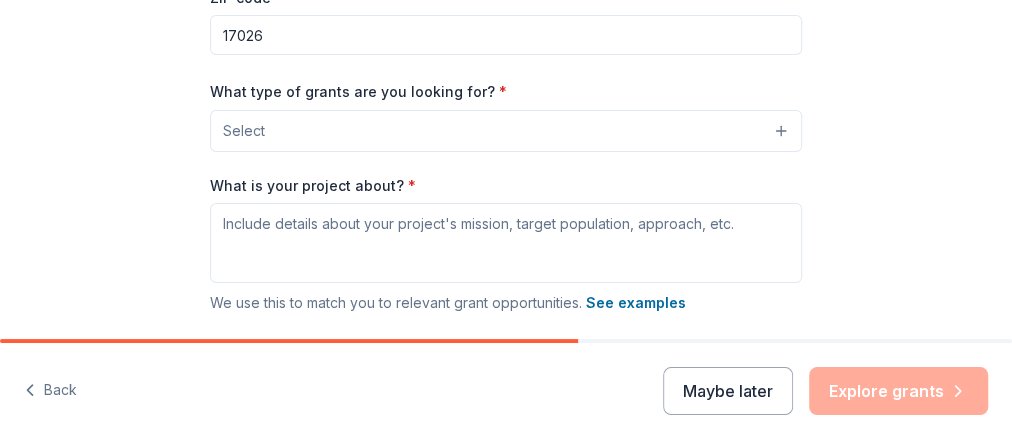 click on "Select" at bounding box center [506, 131] 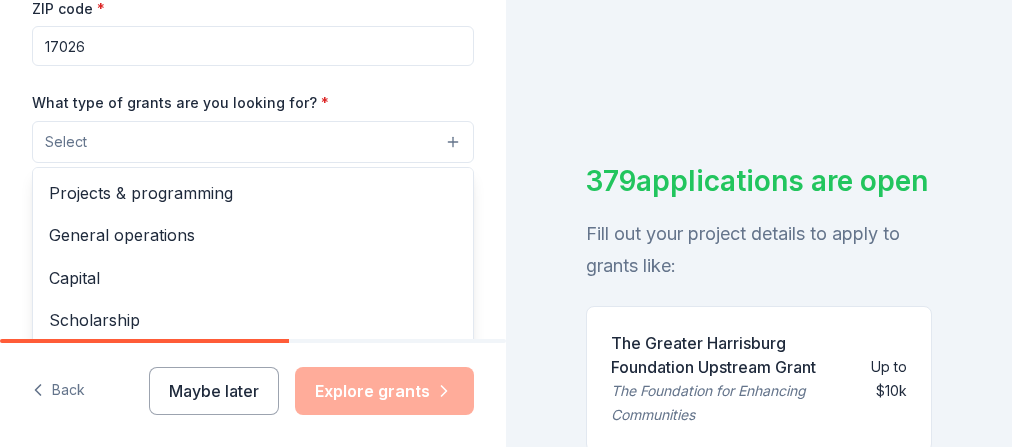 scroll, scrollTop: 477, scrollLeft: 0, axis: vertical 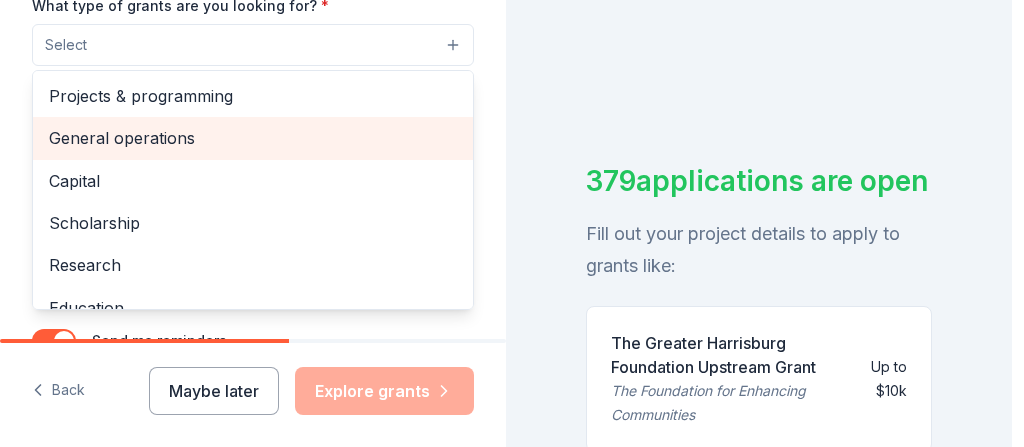 click on "General operations" at bounding box center [253, 138] 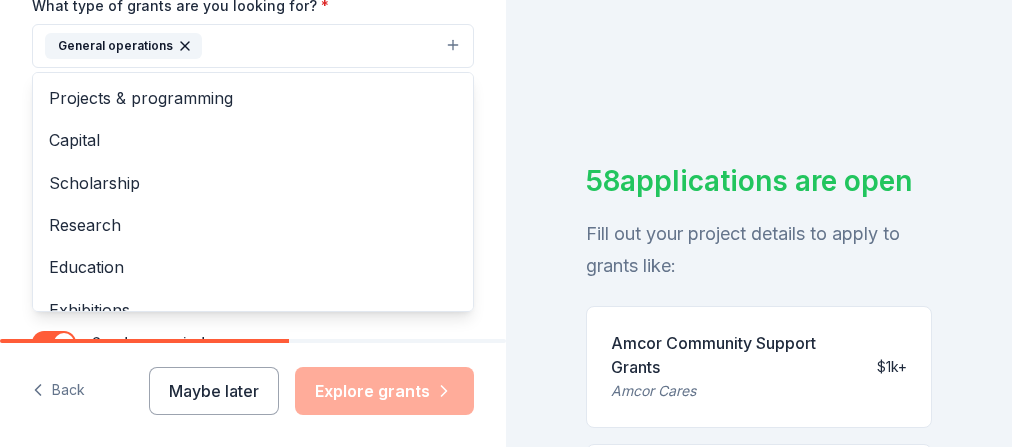 click on "Tell us about your project. We'll find grants you can apply for. Project name * NLES Care Carts ZIP code * 17026 What type of grants are you looking for? * General operations Projects & programming Capital Scholarship Research Education Exhibitions Conference Training and capacity building Fellowship Other What is your project about? * We use this to match you to relevant grant opportunities.   See examples We recommend at least 300 characters to get the best grant matches. Send me reminders Email me reminders of grant application deadlines Back Maybe later Explore grants 58  applications are open Fill out your project details to apply to grants like: Amcor Community Support Grants Amcor Cares $1k+ Kars4Kids Small Grant Program Kars4Kids $500 – $2k Mckesson Foundation Grant: below $25,000 Mckesson Up to $25k The Standard's Corporate Giving Program Standard Insurance Company (The Standard) $500 – $25k The Standard Charitable Foundation Grant The Standard Charitable Foundation $5k – $25k $2k $250 – $25k" at bounding box center (506, 223) 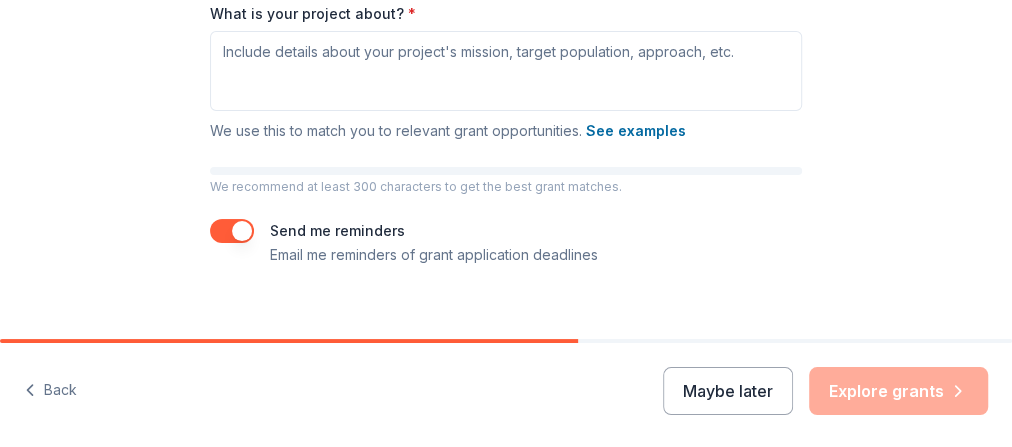 scroll, scrollTop: 0, scrollLeft: 0, axis: both 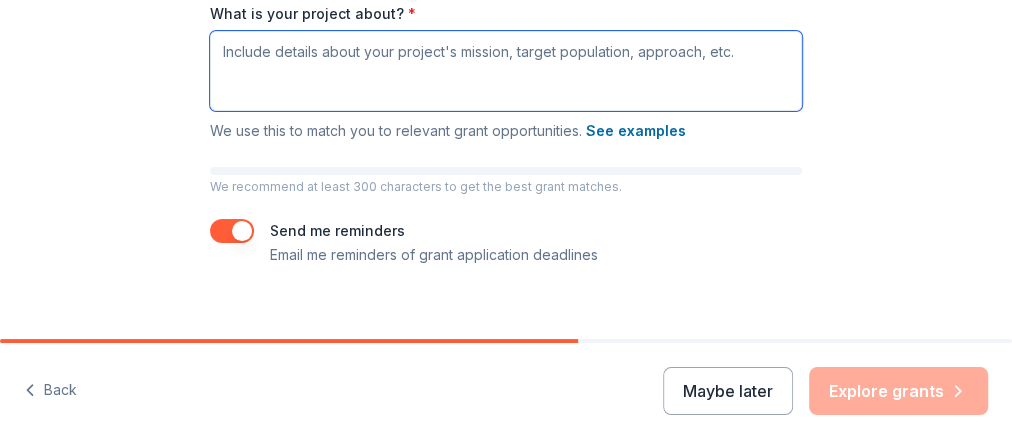 click on "What is your project about? *" at bounding box center [506, 71] 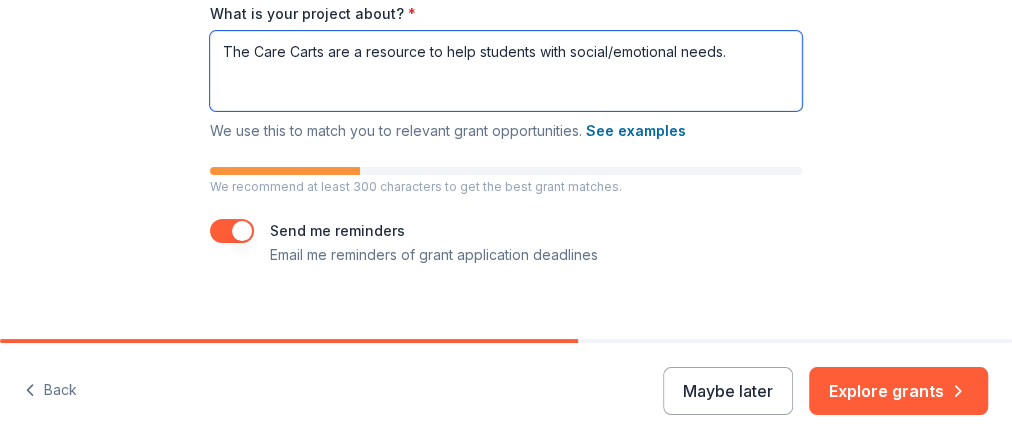 click on "The Care Carts are a resource to help students with social/emotional needs." at bounding box center (506, 71) 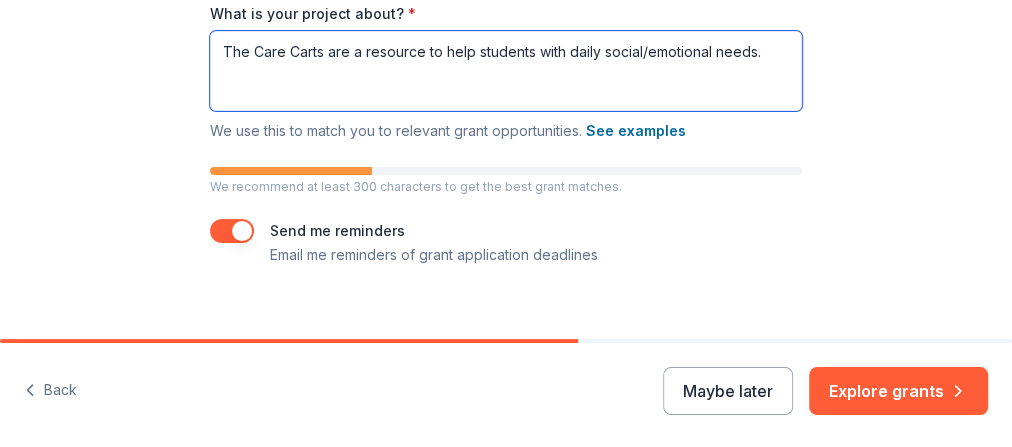 click on "The Care Carts are a resource to help students with daily social/emotional needs." at bounding box center (506, 71) 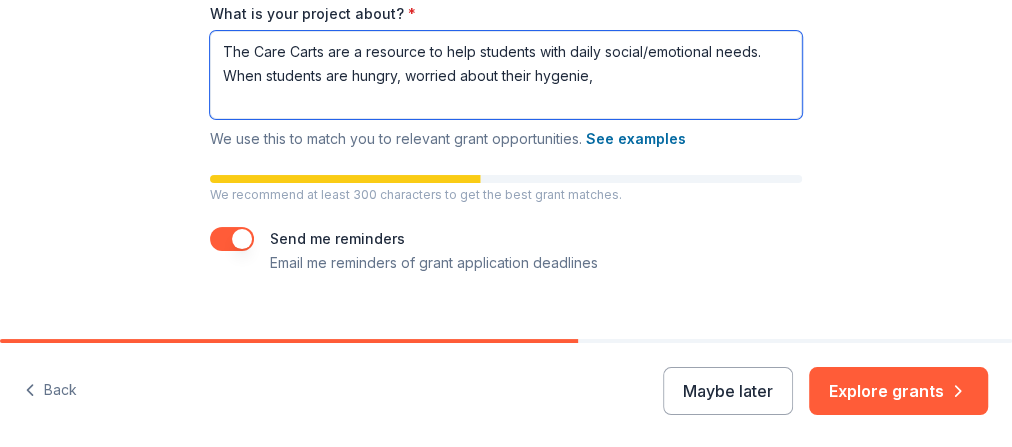 click on "The Care Carts are a resource to help students with daily social/emotional needs. When students are hungry, worried about their hygenie," at bounding box center [506, 75] 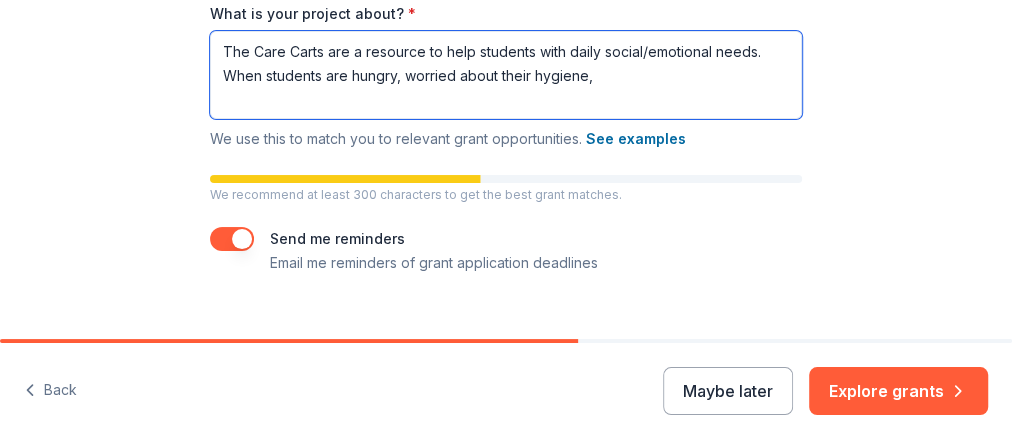 click on "The Care Carts are a resource to help students with daily social/emotional needs. When students are hungry, worried about their hygiene," at bounding box center (506, 75) 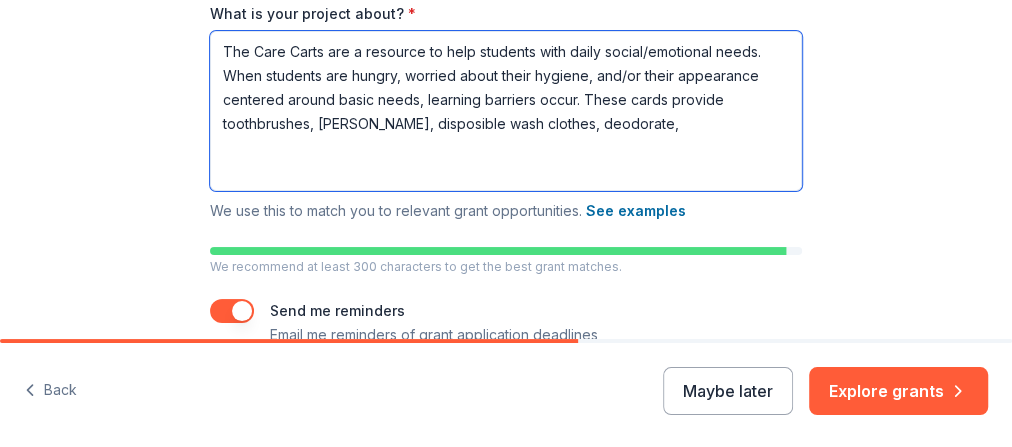 click on "The Care Carts are a resource to help students with daily social/emotional needs. When students are hungry, worried about their hygiene, and/or their appearance centered around basic needs, learning barriers occur. These cards provide toothbrushes, [PERSON_NAME], disposible wash clothes, deodorate," at bounding box center (506, 111) 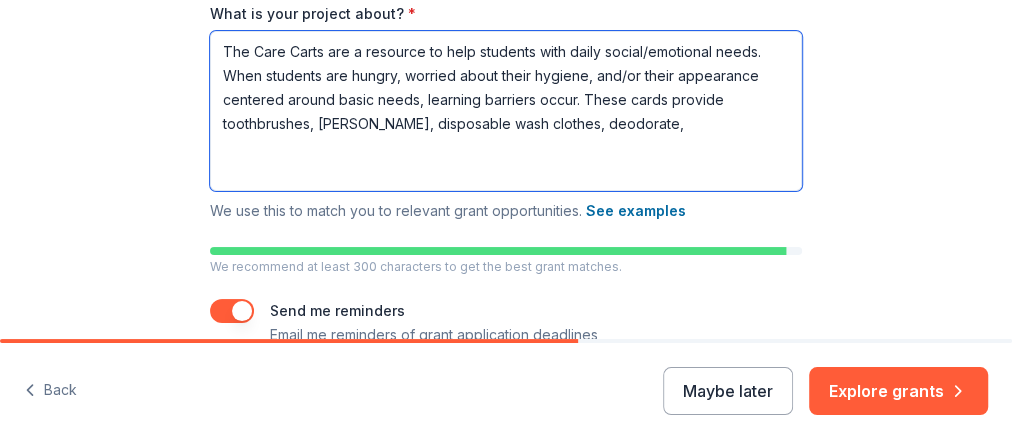 click on "The Care Carts are a resource to help students with daily social/emotional needs. When students are hungry, worried about their hygiene, and/or their appearance centered around basic needs, learning barriers occur. These cards provide toothbrushes, [PERSON_NAME], disposable wash clothes, deodorate," at bounding box center [506, 111] 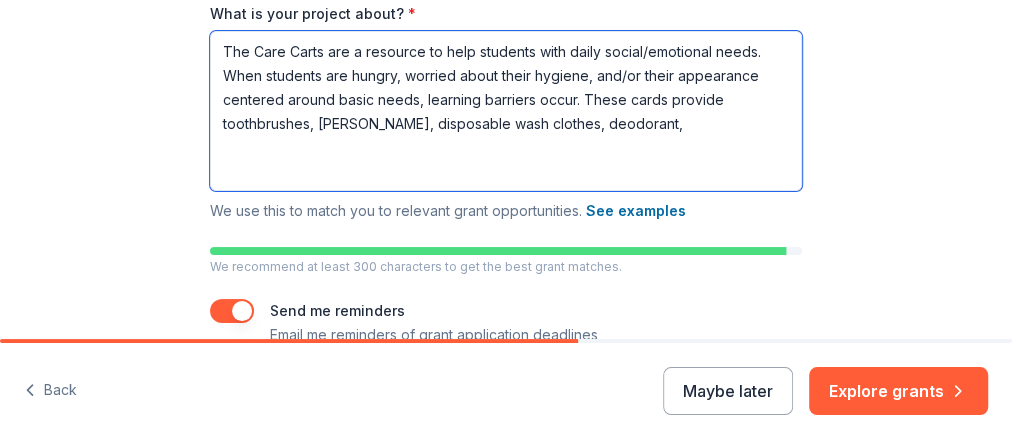click on "The Care Carts are a resource to help students with daily social/emotional needs. When students are hungry, worried about their hygiene, and/or their appearance centered around basic needs, learning barriers occur. These cards provide toothbrushes, [PERSON_NAME], disposable wash clothes, deodorant," at bounding box center [506, 111] 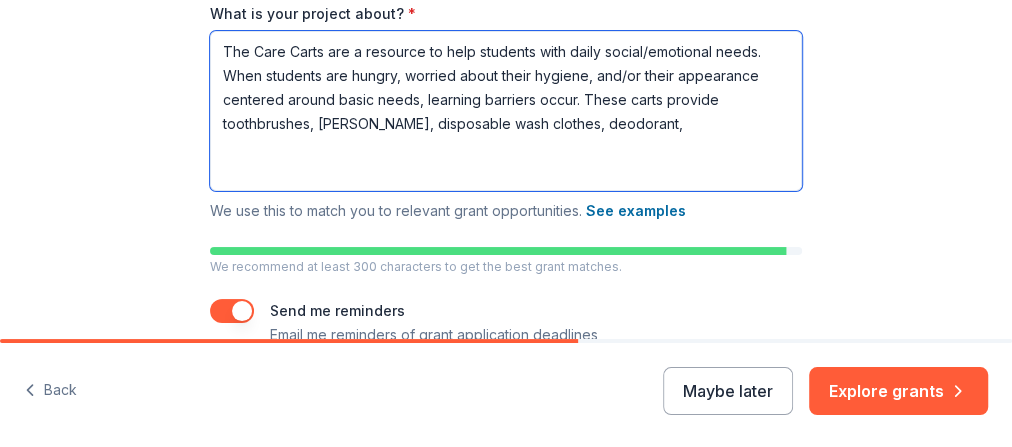 click on "The Care Carts are a resource to help students with daily social/emotional needs. When students are hungry, worried about their hygiene, and/or their appearance centered around basic needs, learning barriers occur. These carts provide toothbrushes, [PERSON_NAME], disposable wash clothes, deodorant," at bounding box center [506, 111] 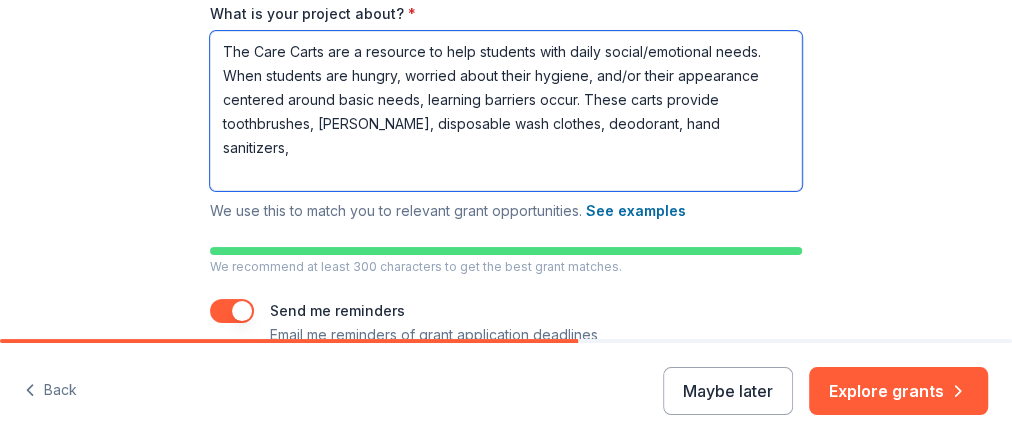 click on "The Care Carts are a resource to help students with daily social/emotional needs. When students are hungry, worried about their hygiene, and/or their appearance centered around basic needs, learning barriers occur. These carts provide toothbrushes, [PERSON_NAME], disposable wash clothes, deodorant, hand sanitizers," at bounding box center [506, 111] 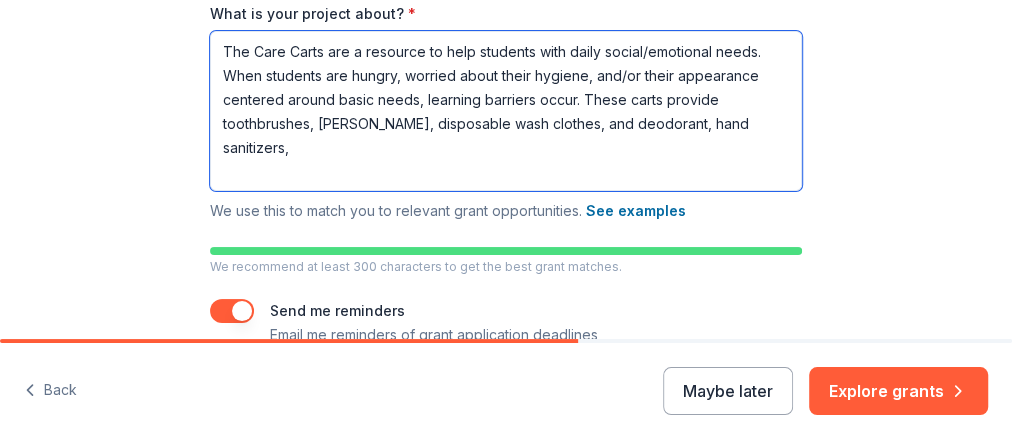 click on "The Care Carts are a resource to help students with daily social/emotional needs. When students are hungry, worried about their hygiene, and/or their appearance centered around basic needs, learning barriers occur. These carts provide toothbrushes, [PERSON_NAME], disposable wash clothes, and deodorant, hand sanitizers," at bounding box center [506, 111] 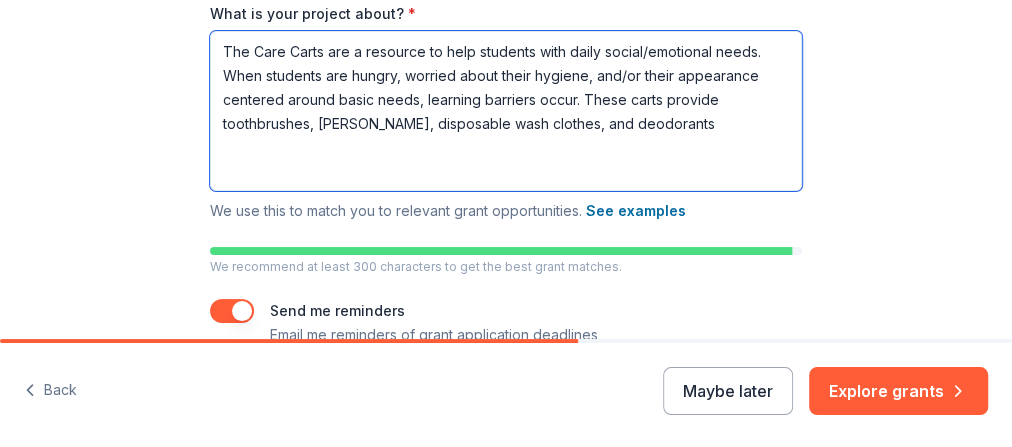 click on "The Care Carts are a resource to help students with daily social/emotional needs. When students are hungry, worried about their hygiene, and/or their appearance centered around basic needs, learning barriers occur. These carts provide toothbrushes, [PERSON_NAME], disposable wash clothes, and deodorants" at bounding box center (506, 111) 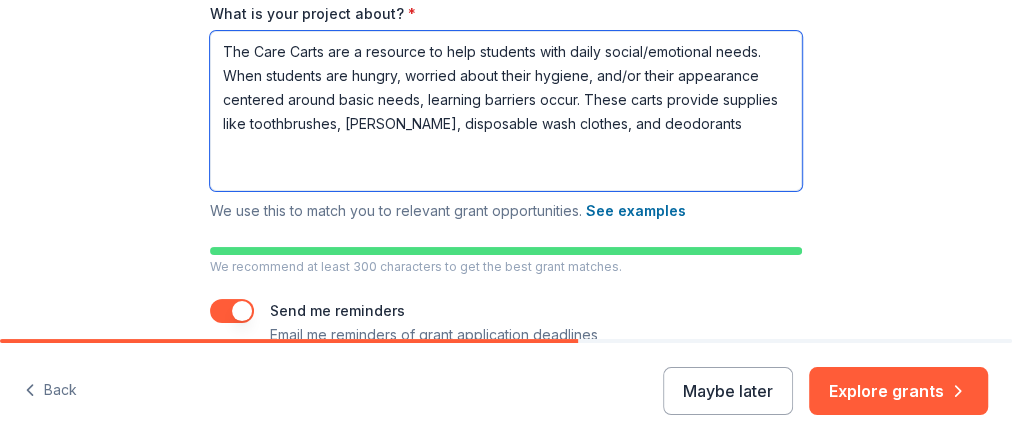 click on "The Care Carts are a resource to help students with daily social/emotional needs. When students are hungry, worried about their hygiene, and/or their appearance centered around basic needs, learning barriers occur. These carts provide supplies like toothbrushes, [PERSON_NAME], disposable wash clothes, and deodorants" at bounding box center (506, 111) 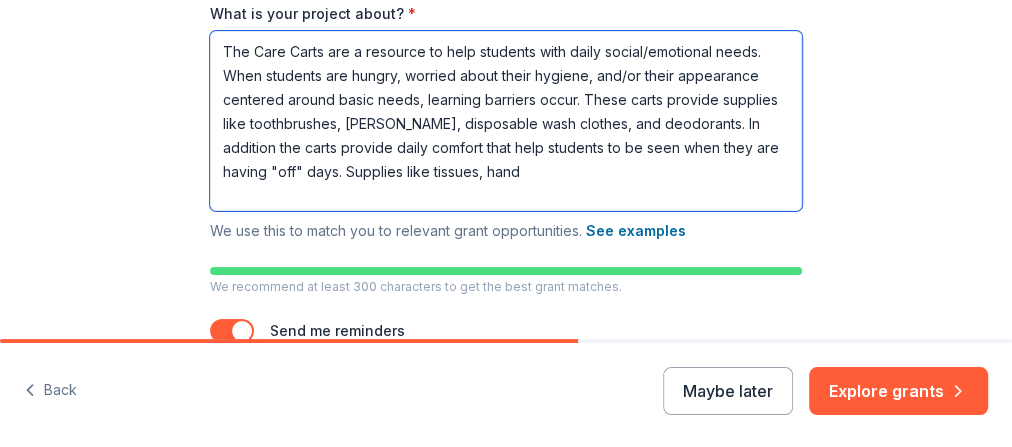 scroll, scrollTop: 41, scrollLeft: 0, axis: vertical 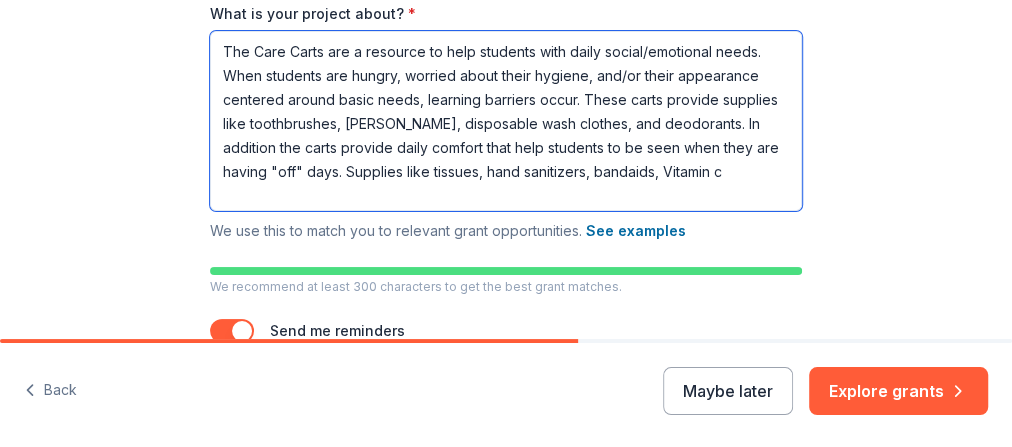 click on "The Care Carts are a resource to help students with daily social/emotional needs. When students are hungry, worried about their hygiene, and/or their appearance centered around basic needs, learning barriers occur. These carts provide supplies like toothbrushes, [PERSON_NAME], disposable wash clothes, and deodorants. In addition the carts provide daily comfort that help students to be seen when they are having "off" days. Supplies like tissues, hand sanitizers, bandaids, Vitamin c" at bounding box center [506, 121] 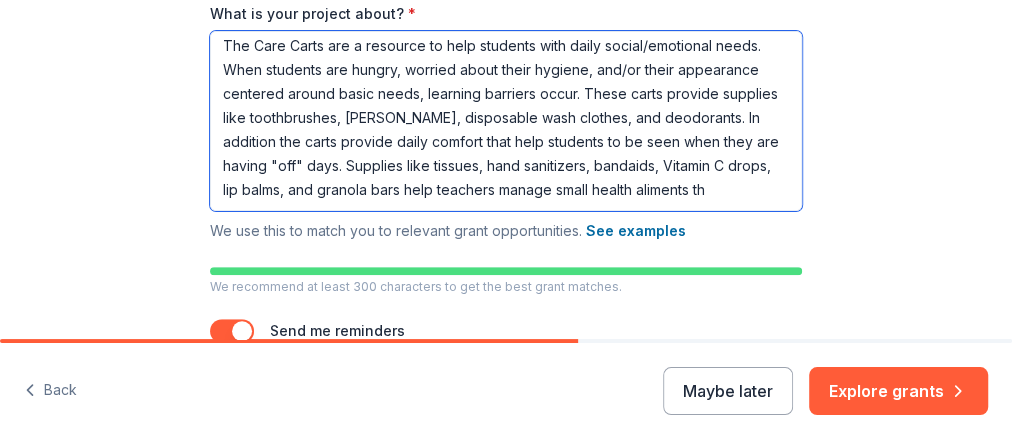scroll, scrollTop: 89, scrollLeft: 0, axis: vertical 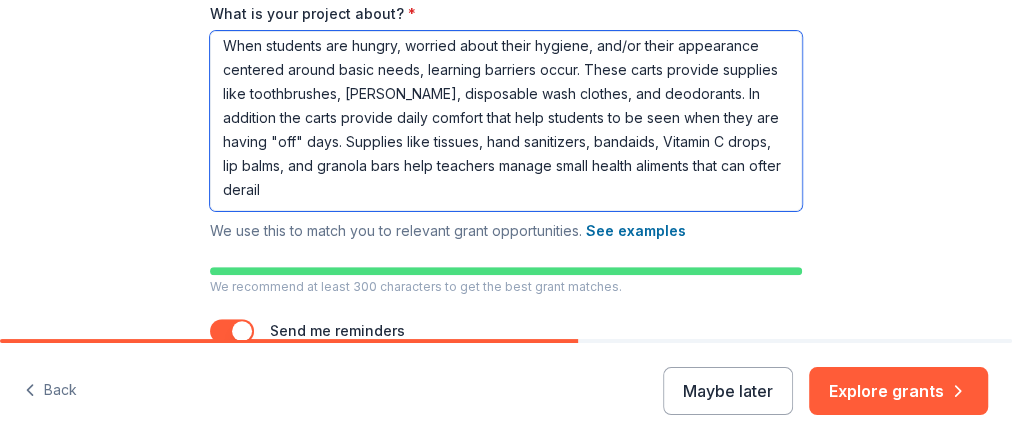 click on "The Care Carts are a resource to help students with daily social/emotional needs. When students are hungry, worried about their hygiene, and/or their appearance centered around basic needs, learning barriers occur. These carts provide supplies like toothbrushes, [PERSON_NAME], disposable wash clothes, and deodorants. In addition the carts provide daily comfort that help students to be seen when they are having "off" days. Supplies like tissues, hand sanitizers, bandaids, Vitamin C drops, lip balms, and granola bars help teachers manage small health aliments that can ofter derail" at bounding box center [506, 121] 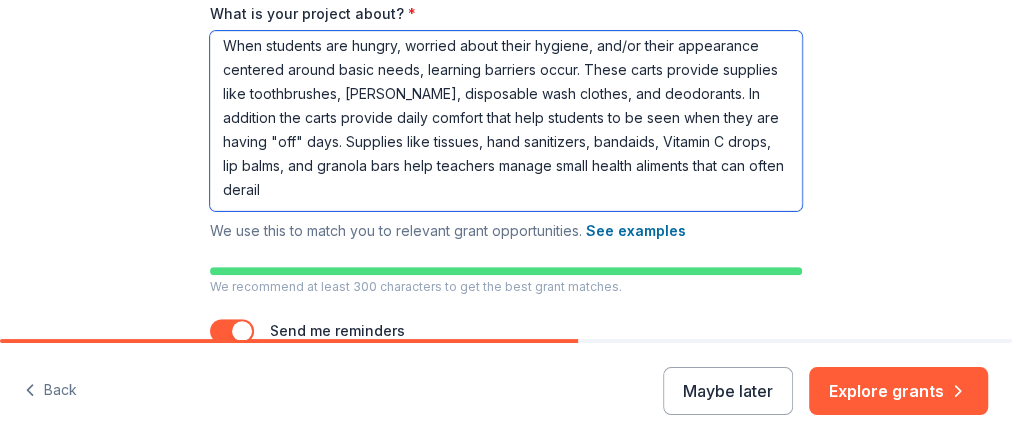 click on "The Care Carts are a resource to help students with daily social/emotional needs. When students are hungry, worried about their hygiene, and/or their appearance centered around basic needs, learning barriers occur. These carts provide supplies like toothbrushes, [PERSON_NAME], disposable wash clothes, and deodorants. In addition the carts provide daily comfort that help students to be seen when they are having "off" days. Supplies like tissues, hand sanitizers, bandaids, Vitamin C drops, lip balms, and granola bars help teachers manage small health aliments that can often derail" at bounding box center [506, 121] 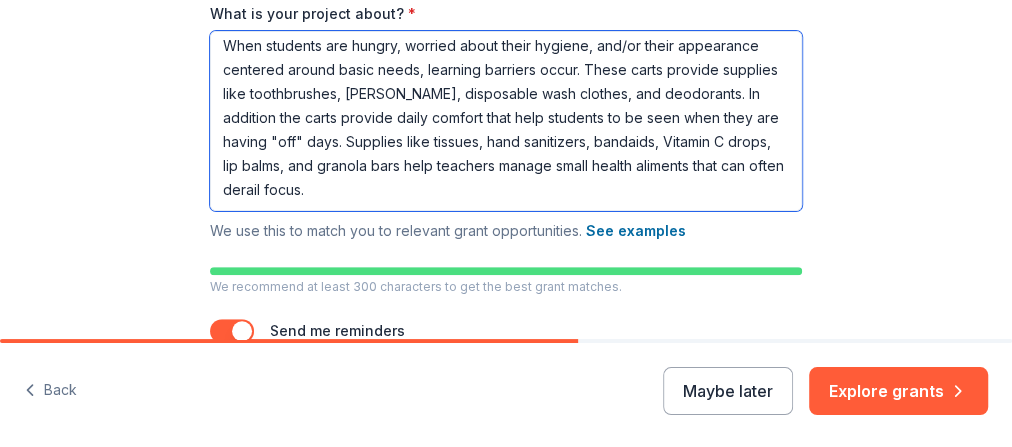click on "The Care Carts are a resource to help students with daily social/emotional needs. When students are hungry, worried about their hygiene, and/or their appearance centered around basic needs, learning barriers occur. These carts provide supplies like toothbrushes, [PERSON_NAME], disposable wash clothes, and deodorants. In addition the carts provide daily comfort that help students to be seen when they are having "off" days. Supplies like tissues, hand sanitizers, bandaids, Vitamin C drops, lip balms, and granola bars help teachers manage small health aliments that can often derail focus." at bounding box center (506, 121) 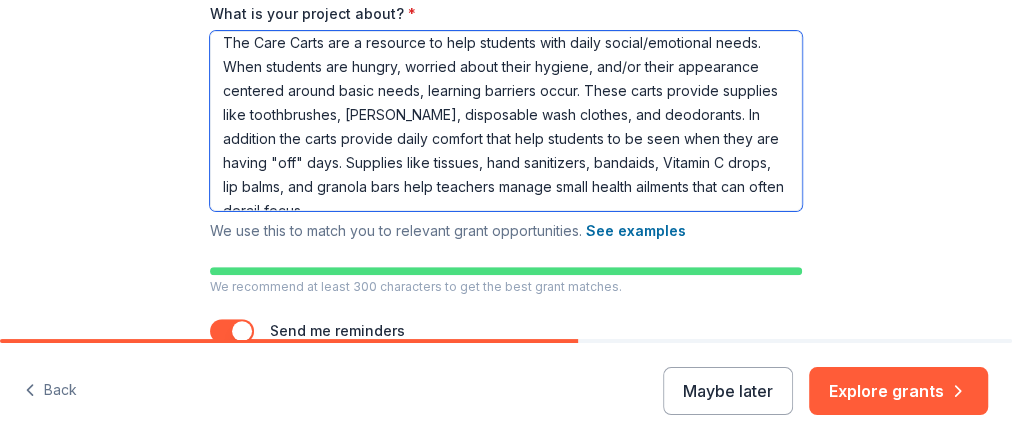 scroll, scrollTop: 0, scrollLeft: 0, axis: both 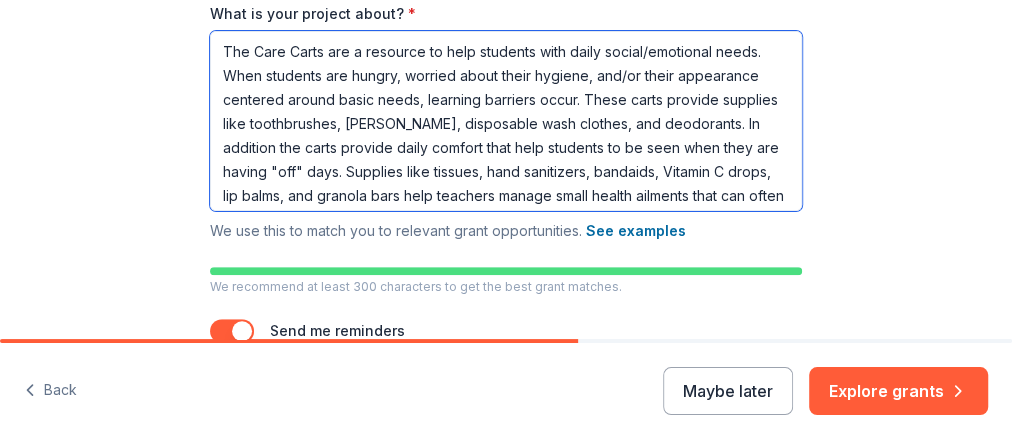 click on "The Care Carts are a resource to help students with daily social/emotional needs. When students are hungry, worried about their hygiene, and/or their appearance centered around basic needs, learning barriers occur. These carts provide supplies like toothbrushes, [PERSON_NAME], disposable wash clothes, and deodorants. In addition the carts provide daily comfort that help students to be seen when they are having "off" days. Supplies like tissues, hand sanitizers, bandaids, Vitamin C drops, lip balms, and granola bars help teachers manage small health ailments that can often derail focus." at bounding box center (506, 121) 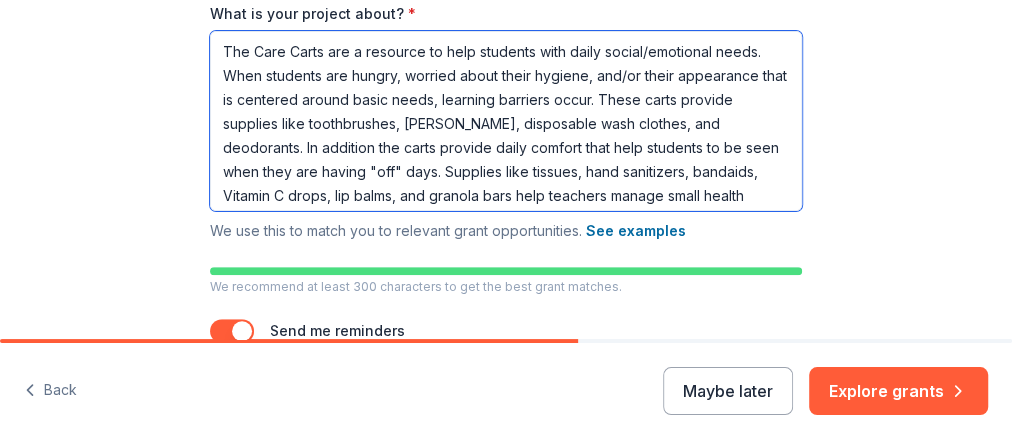 click on "The Care Carts are a resource to help students with daily social/emotional needs. When students are hungry, worried about their hygiene, and/or their appearance that is centered around basic needs, learning barriers occur. These carts provide supplies like toothbrushes, [PERSON_NAME], disposable wash clothes, and deodorants. In addition the carts provide daily comfort that help students to be seen when they are having "off" days. Supplies like tissues, hand sanitizers, bandaids, Vitamin C drops, lip balms, and granola bars help teachers manage small health ailments that can often derail focus." at bounding box center [506, 121] 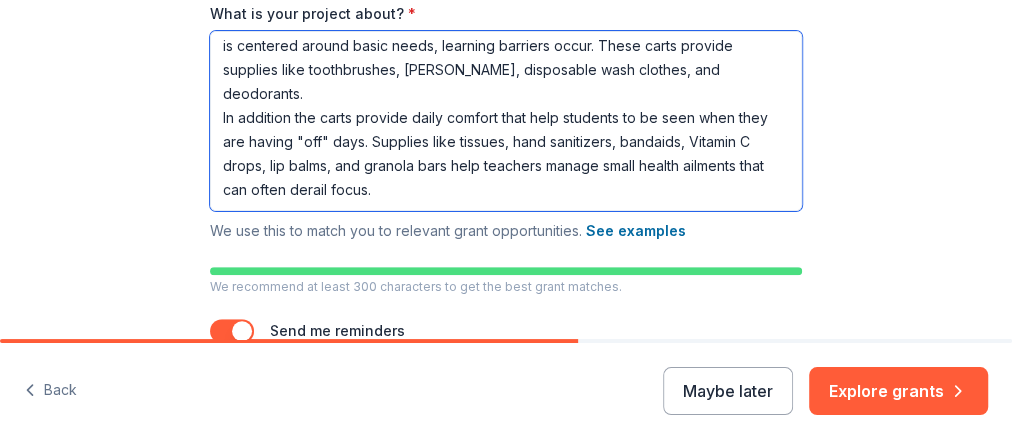 scroll, scrollTop: 100, scrollLeft: 0, axis: vertical 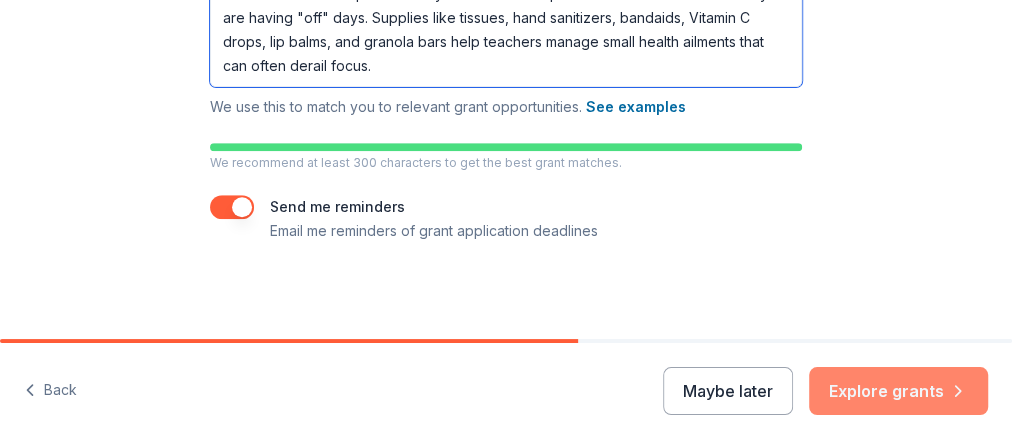 type on "The Care Carts are a resource to help students with daily social/emotional needs. When students are hungry, worried about their hygiene, and/or their appearance that is centered around basic needs, learning barriers occur. These carts provide supplies like toothbrushes, [PERSON_NAME], disposable wash clothes, and deodorants.
In addition the carts provide daily comfort that help students to be seen when they are having "off" days. Supplies like tissues, hand sanitizers, bandaids, Vitamin C drops, lip balms, and granola bars help teachers manage small health ailments that can often derail focus." 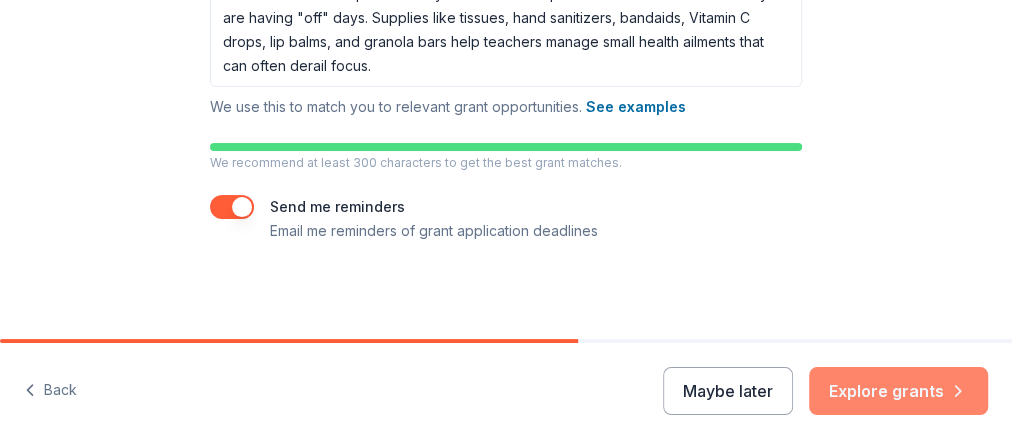 click on "Explore grants" at bounding box center (898, 391) 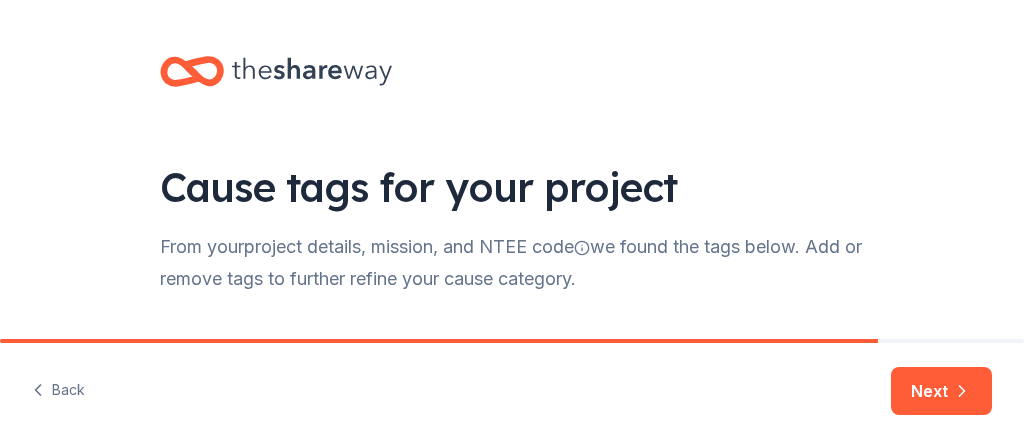 click on "Cause tags for your project From your  project details, mission, and NTEE code   we found the tags below. Add or remove tags to further refine your cause category. Cause tags * Parent-teacher involvement Education Basic and emergency aid Student services School-based health care Hygiene Back Next" at bounding box center [512, 223] 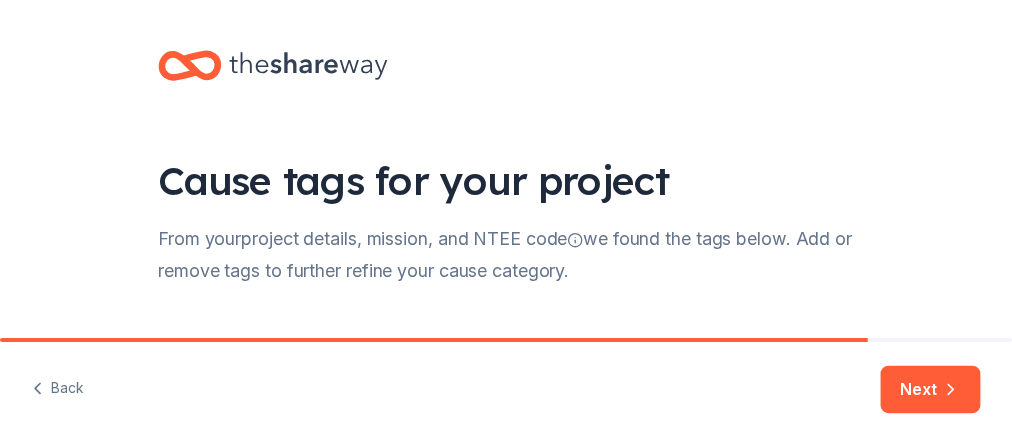 scroll, scrollTop: 9, scrollLeft: 0, axis: vertical 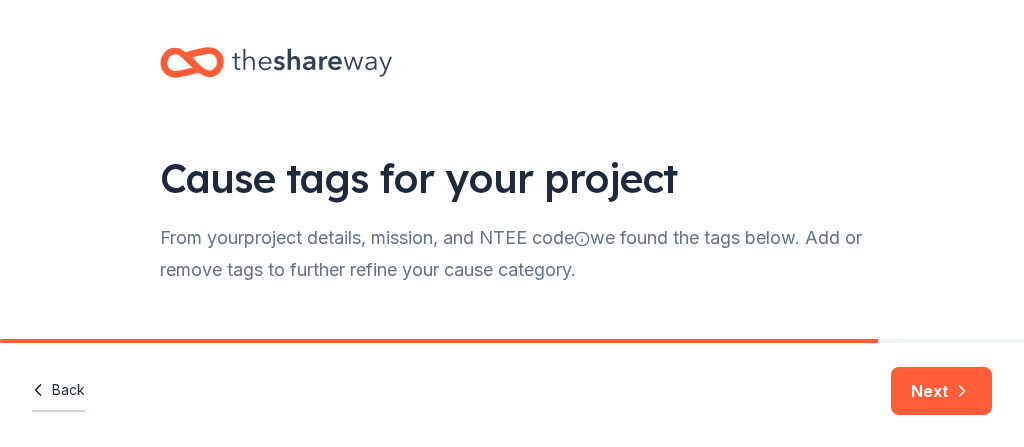 click on "Back" at bounding box center (58, 391) 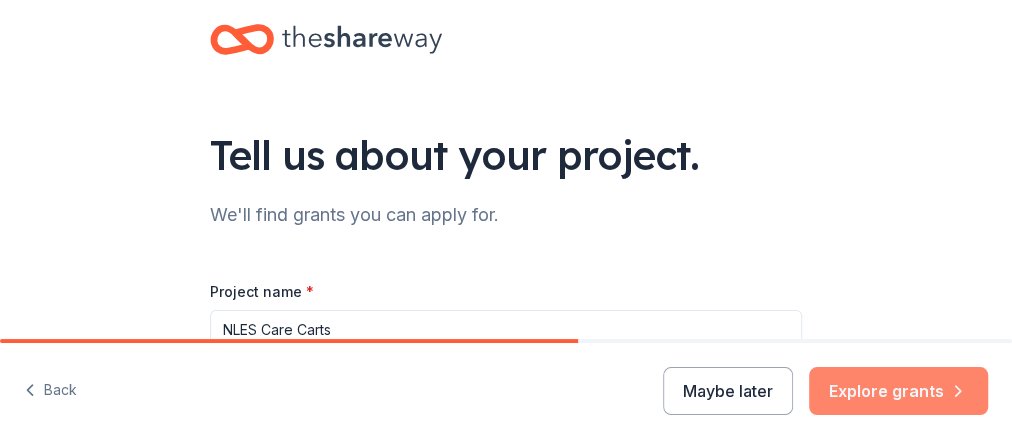 click on "Explore grants" at bounding box center [898, 391] 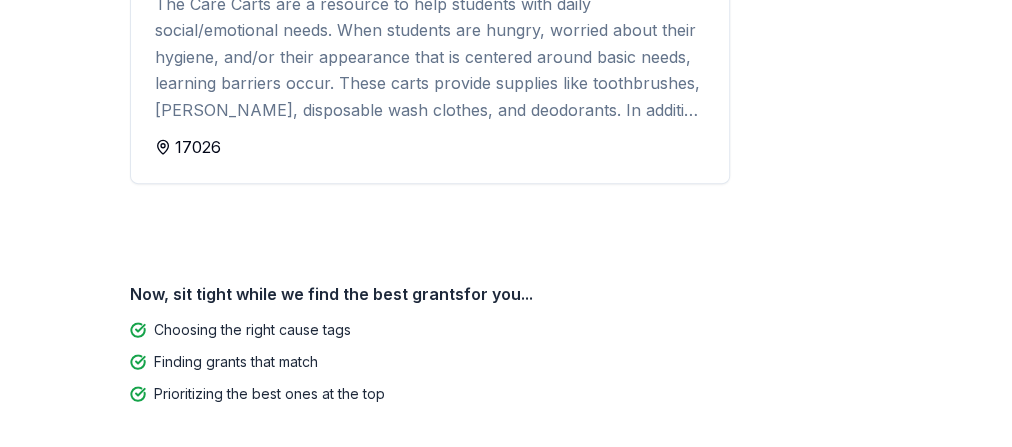 scroll, scrollTop: 316, scrollLeft: 0, axis: vertical 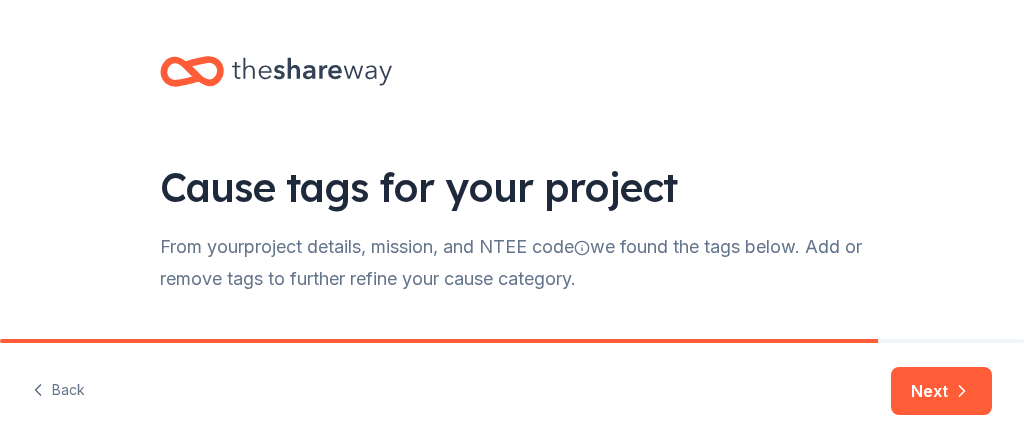 click on "Cause tags for your project From your  project details, mission, and NTEE code   we found the tags below. Add or remove tags to further refine your cause category. Cause tags * Parent-teacher involvement Education Student services Basic and emergency aid School-based health care Hygiene Back Next" at bounding box center [512, 223] 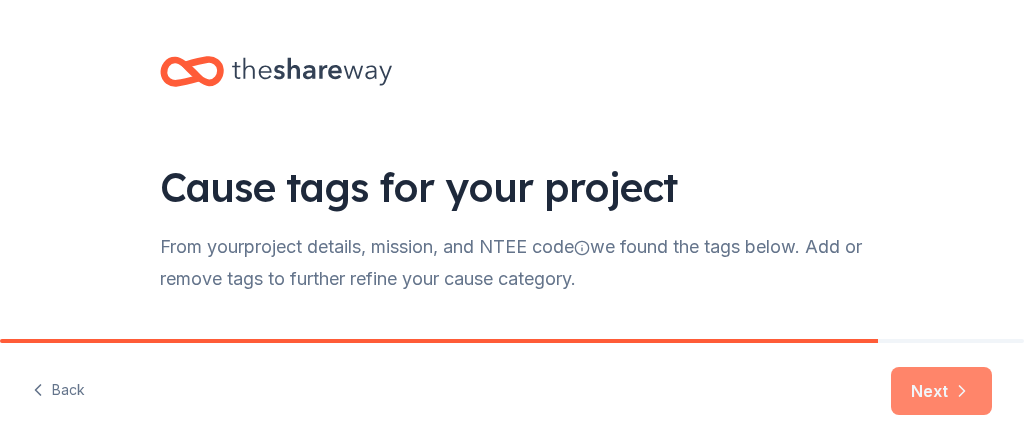click 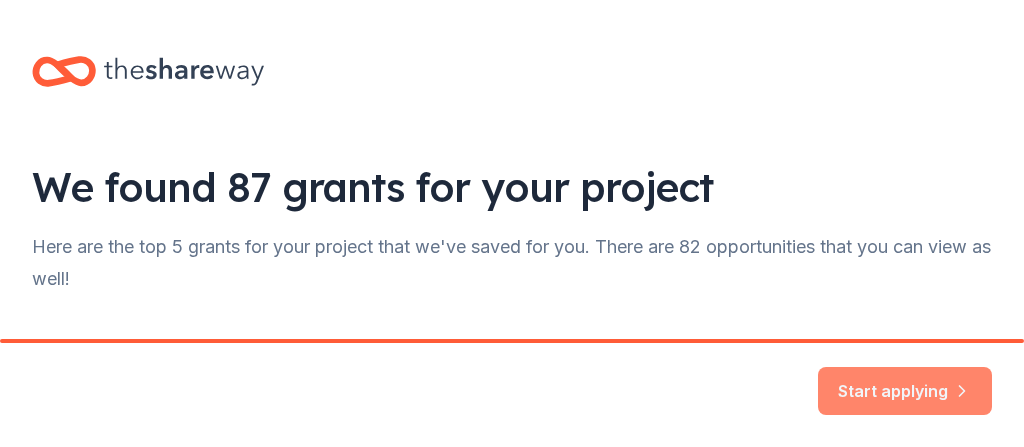 click on "Start applying" at bounding box center [905, 379] 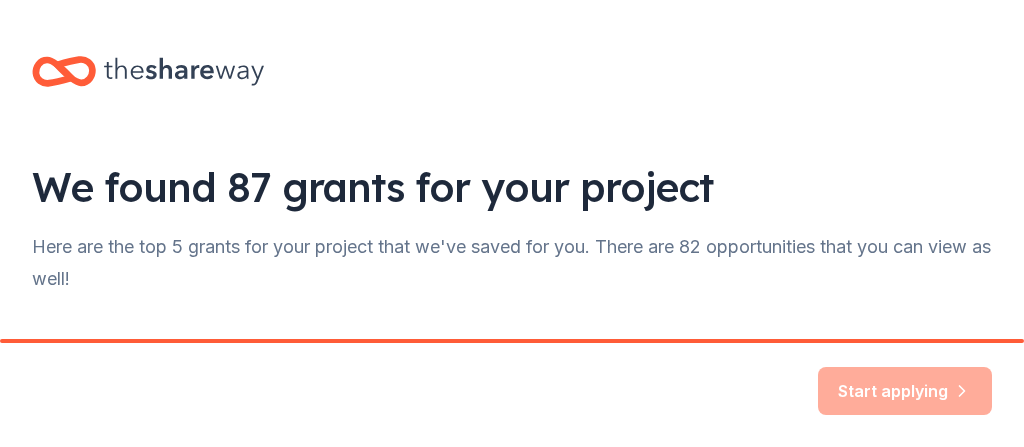 click on "Start applying" at bounding box center (905, 391) 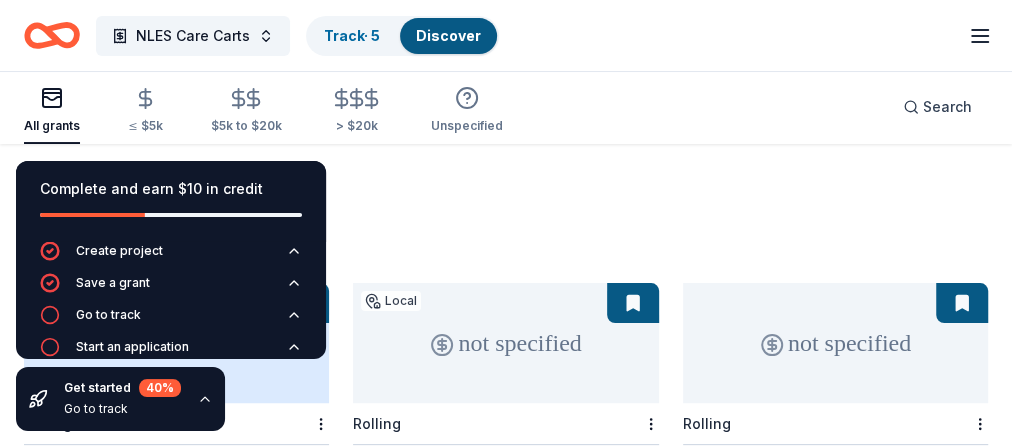 scroll, scrollTop: 71, scrollLeft: 0, axis: vertical 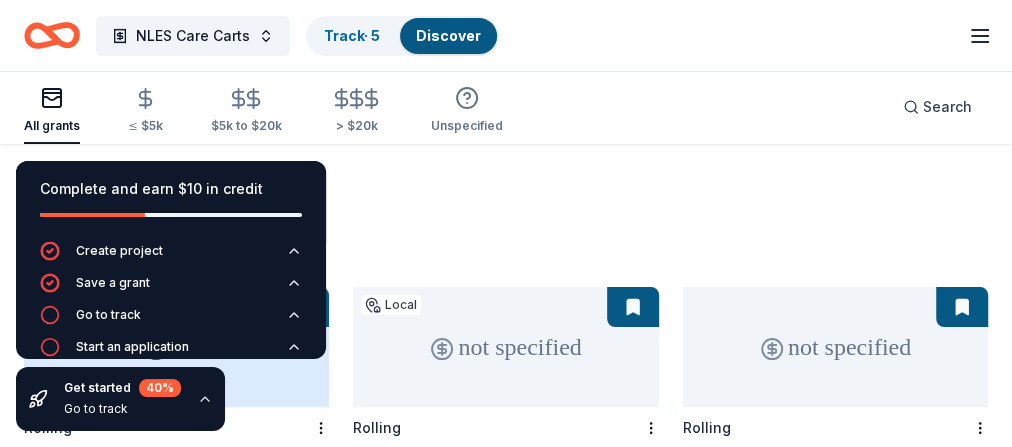 click on "182 results  in  [GEOGRAPHIC_DATA], [GEOGRAPHIC_DATA]" at bounding box center (506, 219) 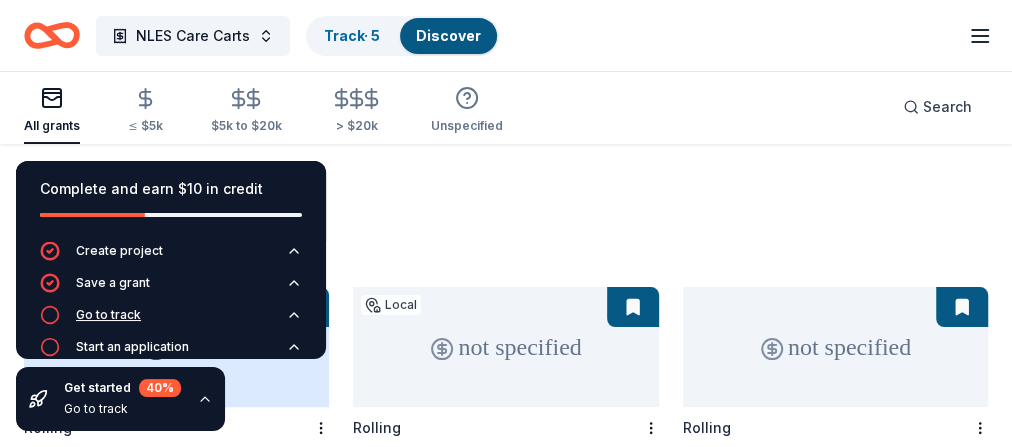 click on "Go to track" at bounding box center (171, 321) 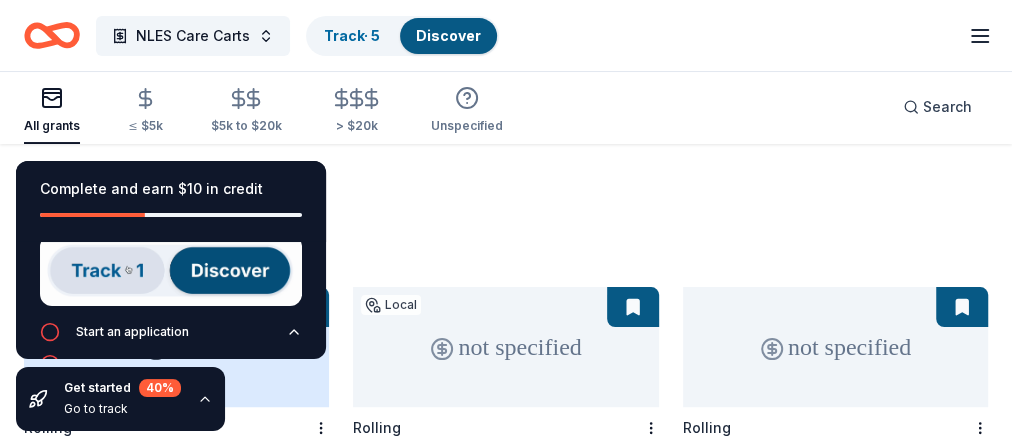 scroll, scrollTop: 177, scrollLeft: 0, axis: vertical 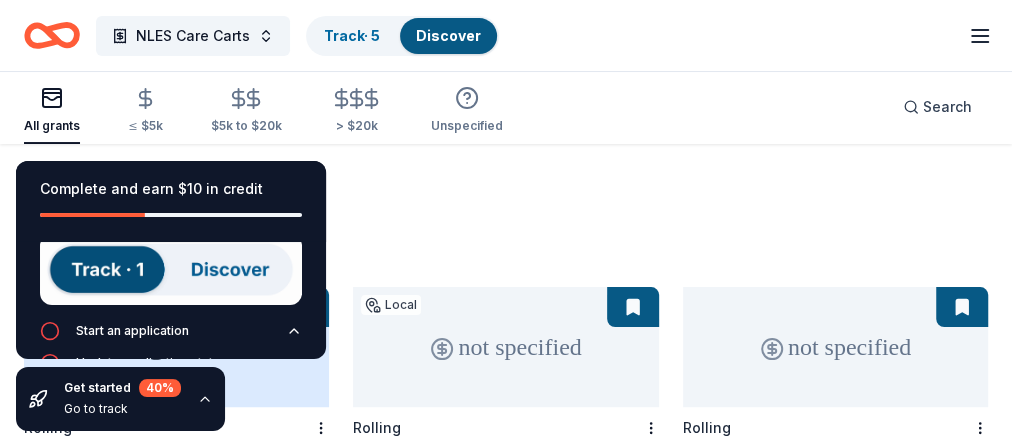 click on "182 results  in  [GEOGRAPHIC_DATA], [GEOGRAPHIC_DATA]" at bounding box center [506, 219] 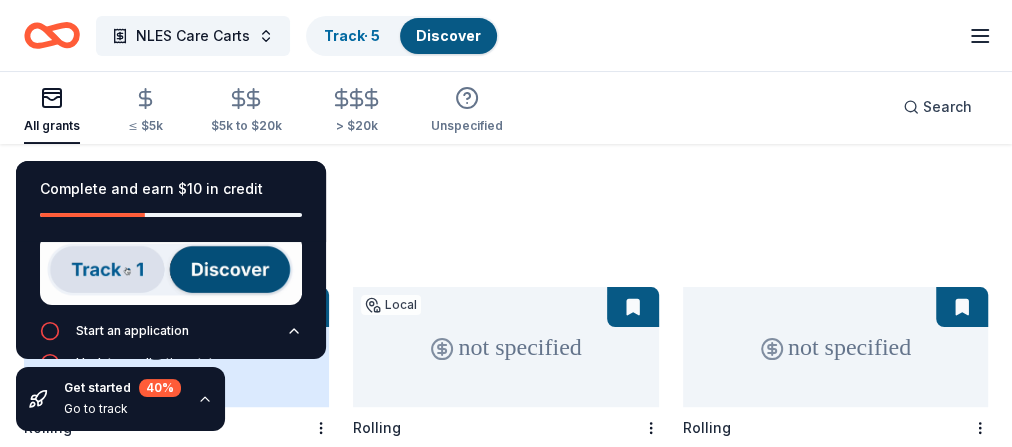 click at bounding box center [171, 269] 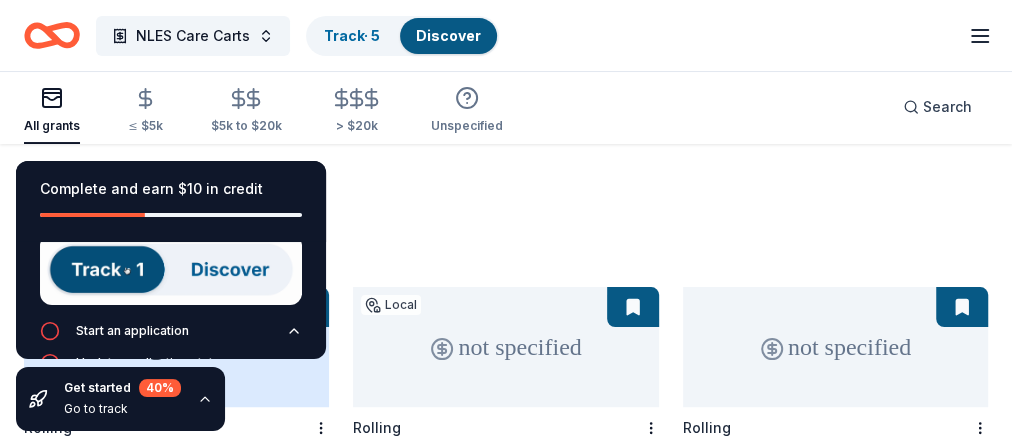 click at bounding box center [171, 269] 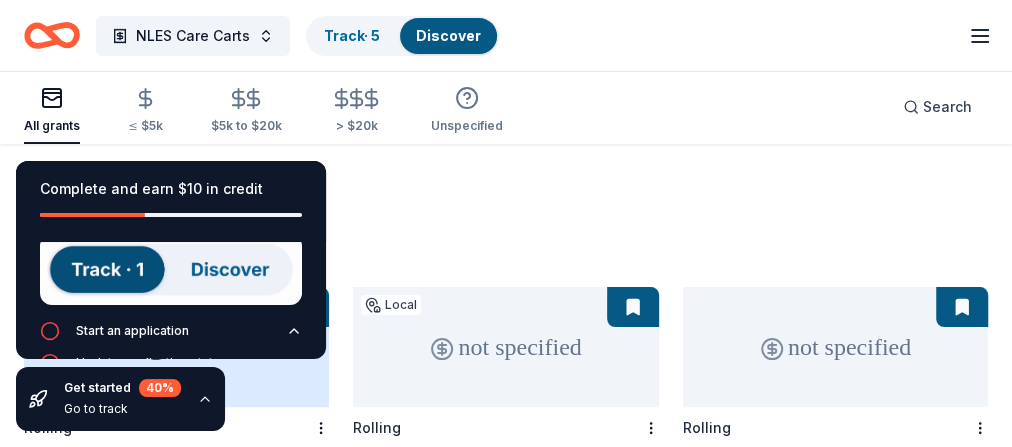 click on "Discover" at bounding box center (448, 35) 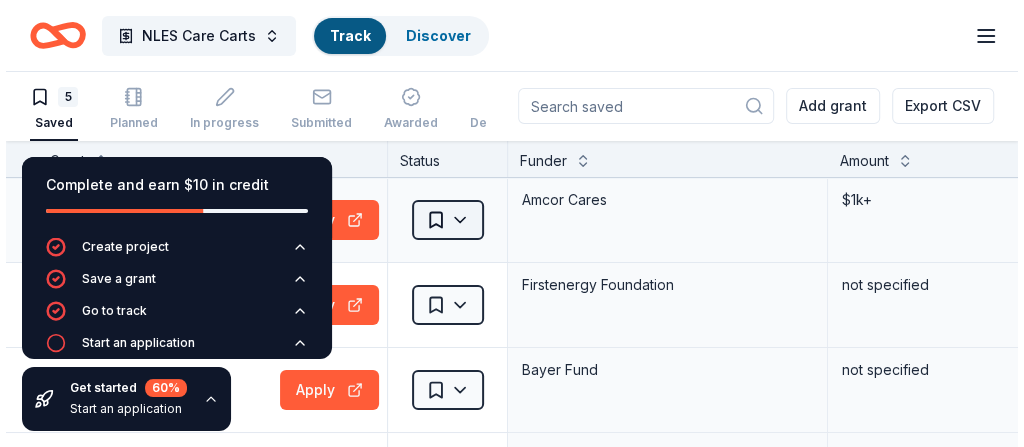 scroll, scrollTop: 0, scrollLeft: 0, axis: both 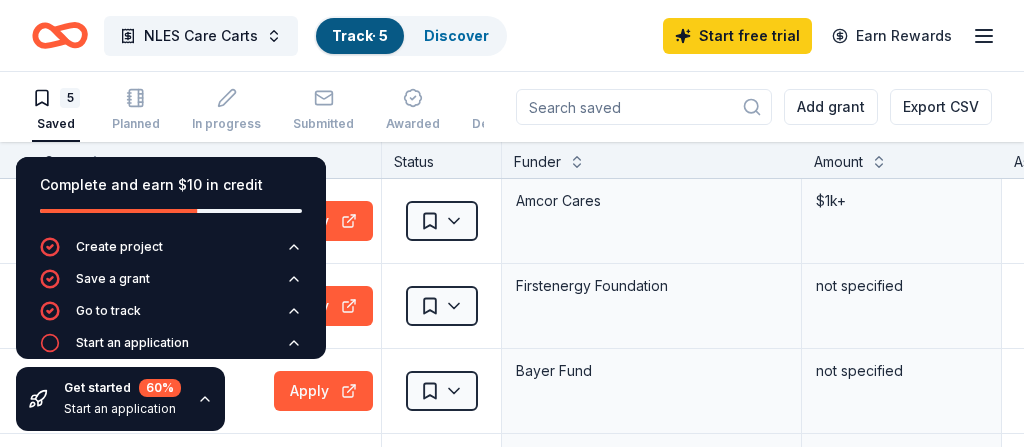 click on "Start an application" at bounding box center [122, 409] 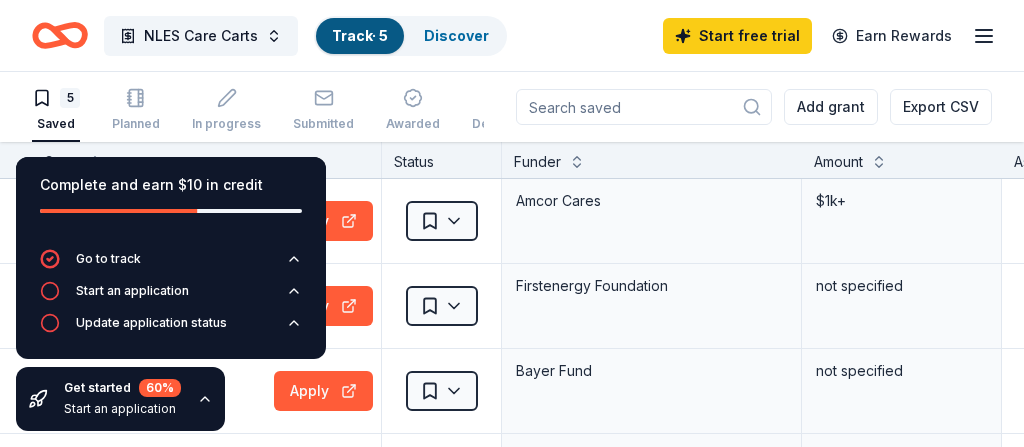 scroll, scrollTop: 53, scrollLeft: 0, axis: vertical 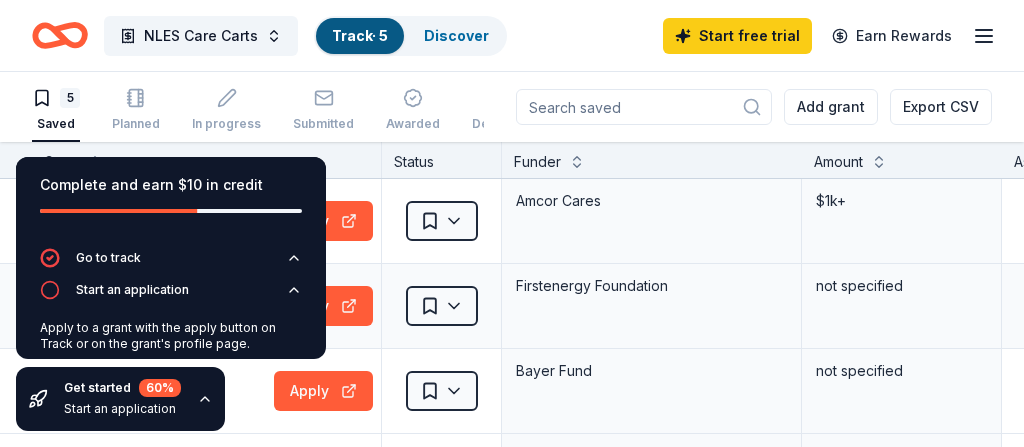 click on "FirstEnergy Foundation Grant Rolling Apply" at bounding box center (206, 306) 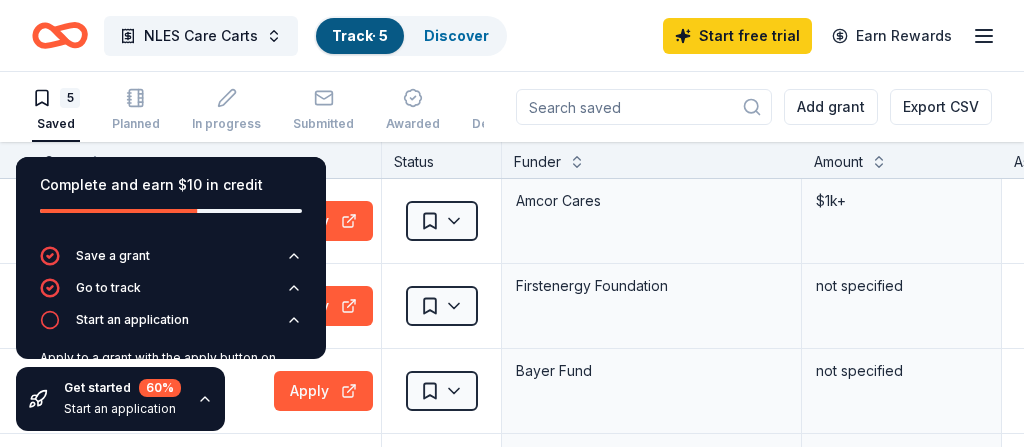 scroll, scrollTop: 21, scrollLeft: 0, axis: vertical 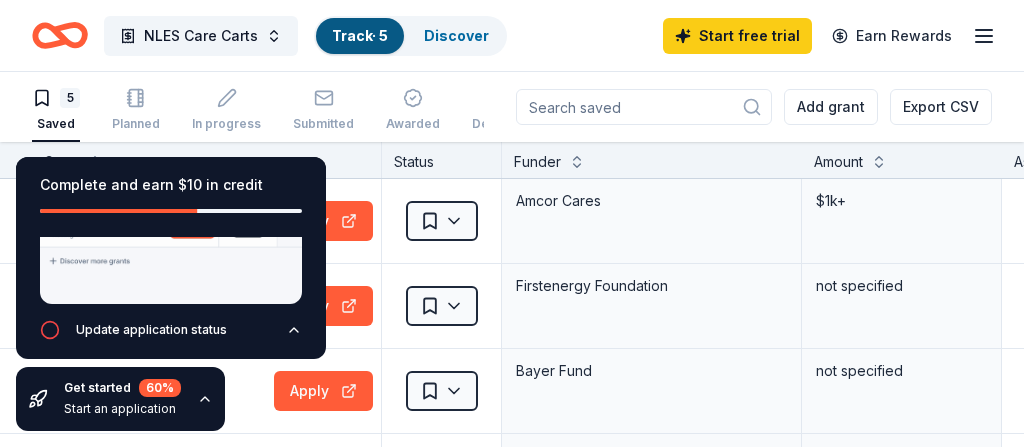 click on "5" at bounding box center [56, 98] 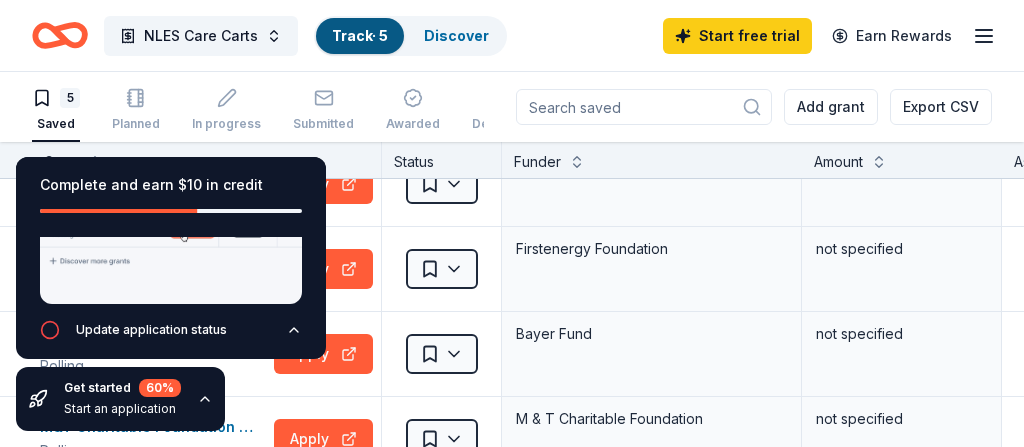 scroll, scrollTop: 39, scrollLeft: 0, axis: vertical 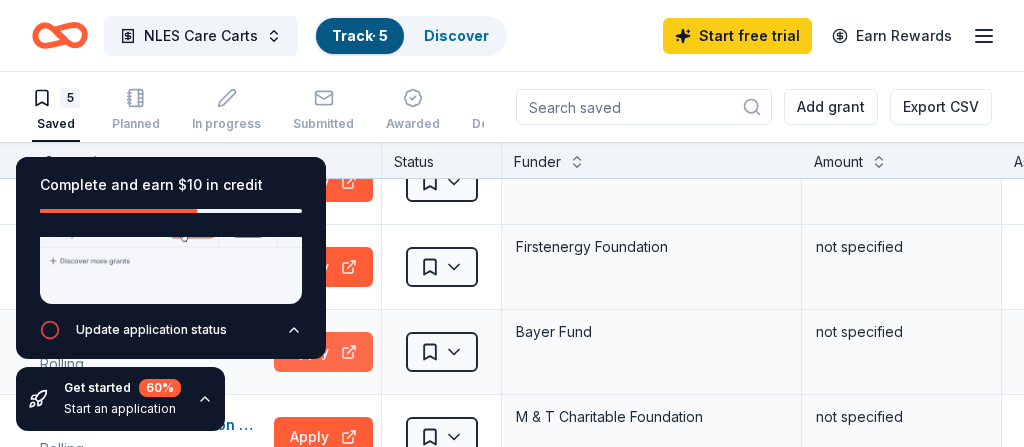 click on "Apply" at bounding box center [323, 352] 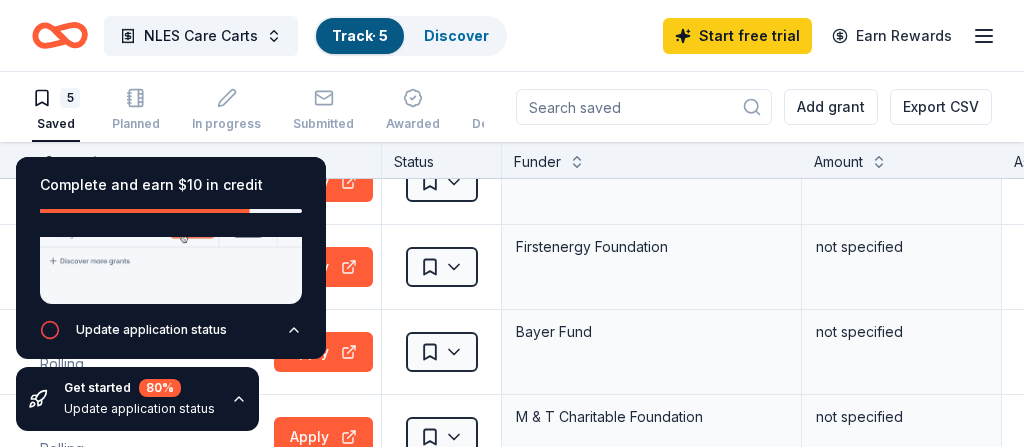 scroll, scrollTop: 0, scrollLeft: 0, axis: both 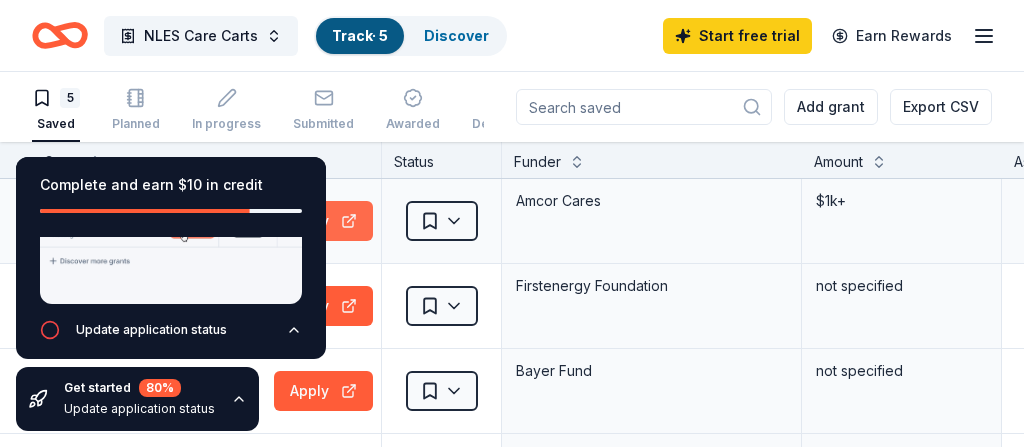 click on "Apply" at bounding box center [323, 221] 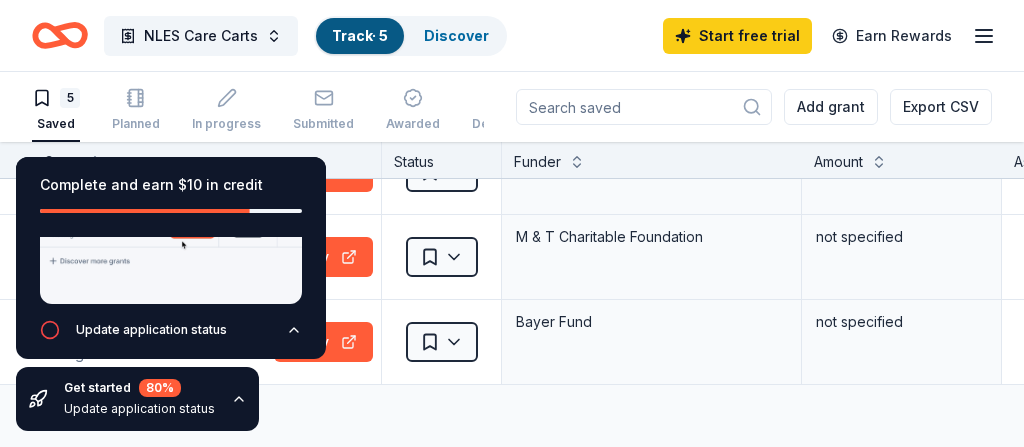 scroll, scrollTop: 217, scrollLeft: 0, axis: vertical 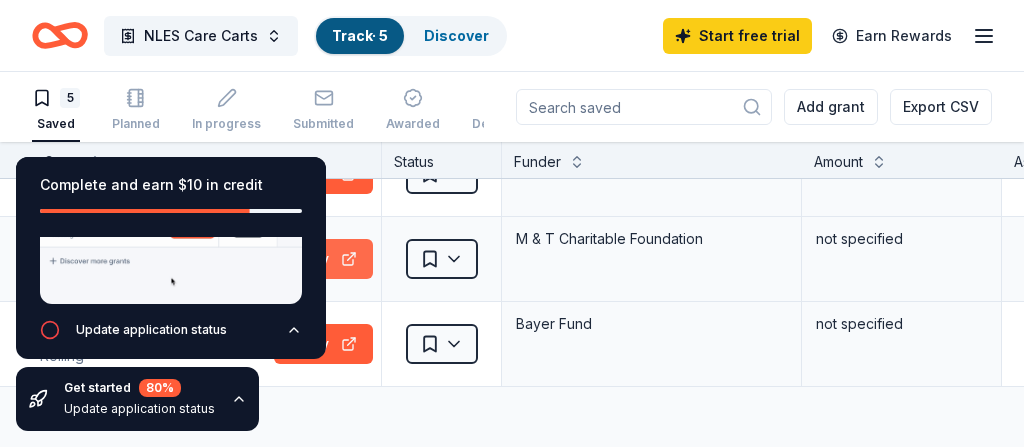 click on "Apply" at bounding box center (323, 259) 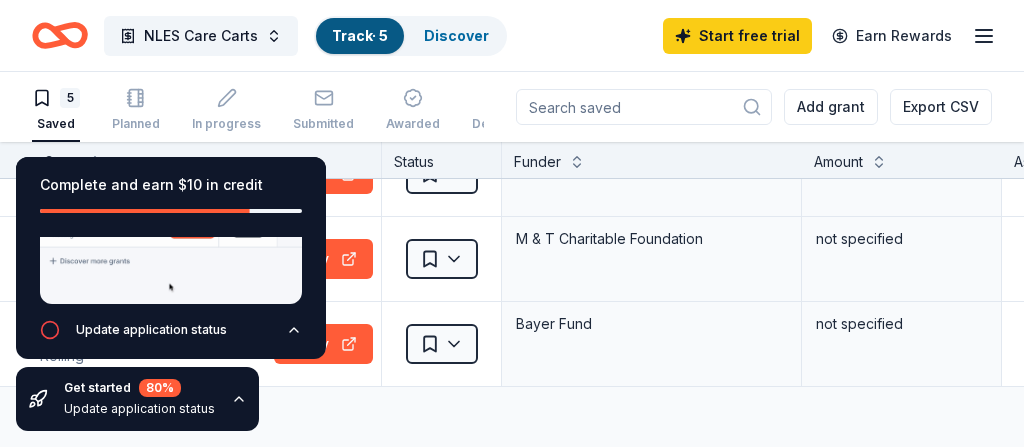 click on "Complete and earn $10 in credit Create project Save a grant Go to track Start an application Apply to a grant with the apply button on Track or on the grant's profile page. Update application status Get started 80 % Update application status" at bounding box center (171, 294) 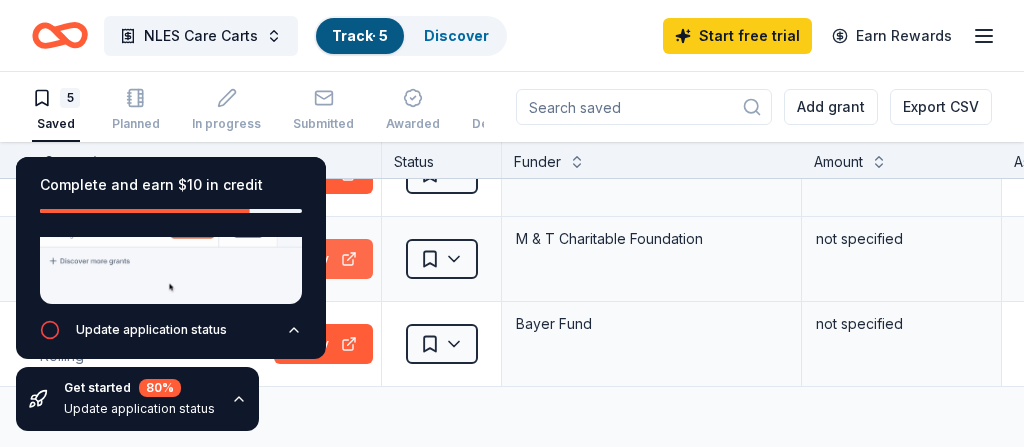 click on "Apply" at bounding box center (323, 259) 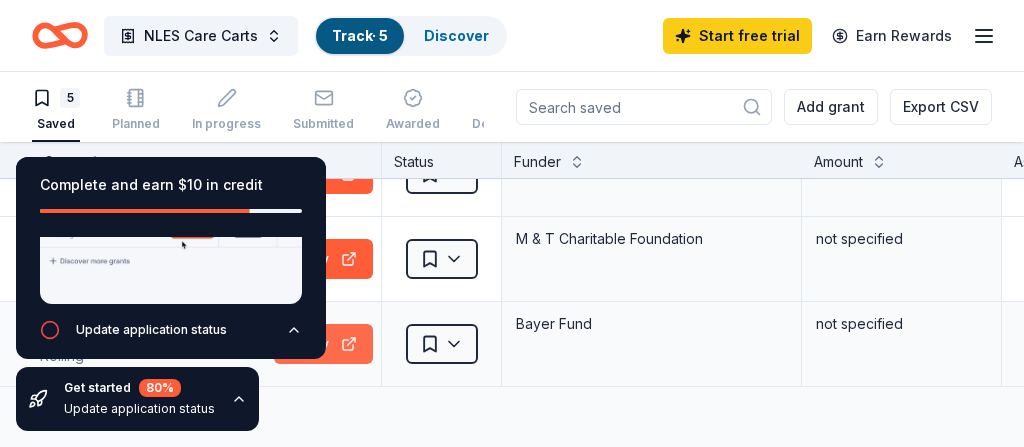 click on "Apply" at bounding box center [323, 344] 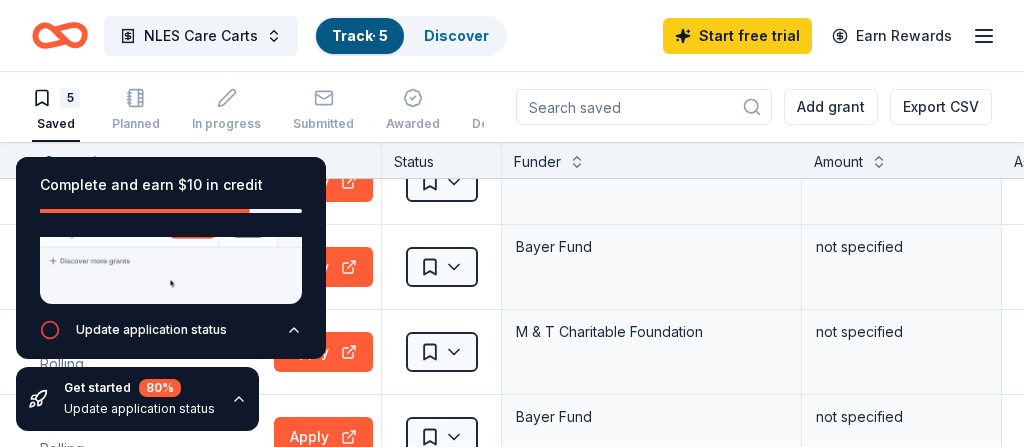 scroll, scrollTop: 0, scrollLeft: 0, axis: both 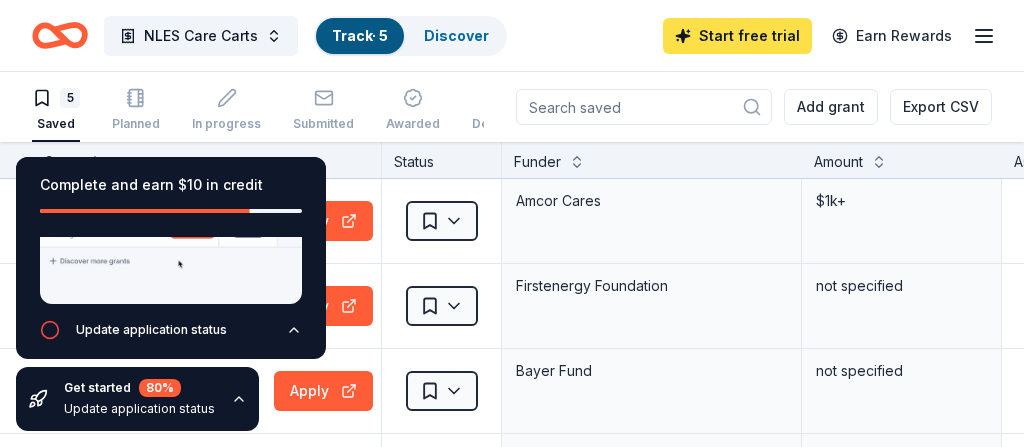 click on "Start free  trial" at bounding box center [737, 36] 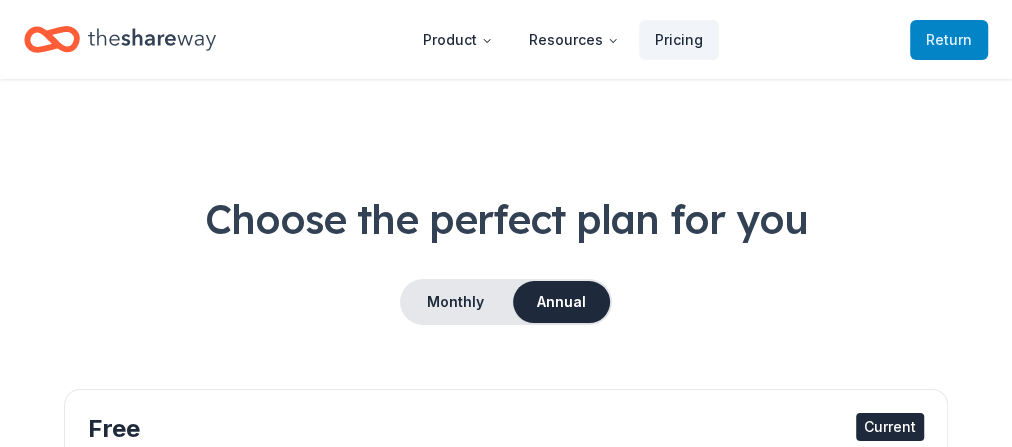 click on "to TheShareWay" at bounding box center (0, 0) 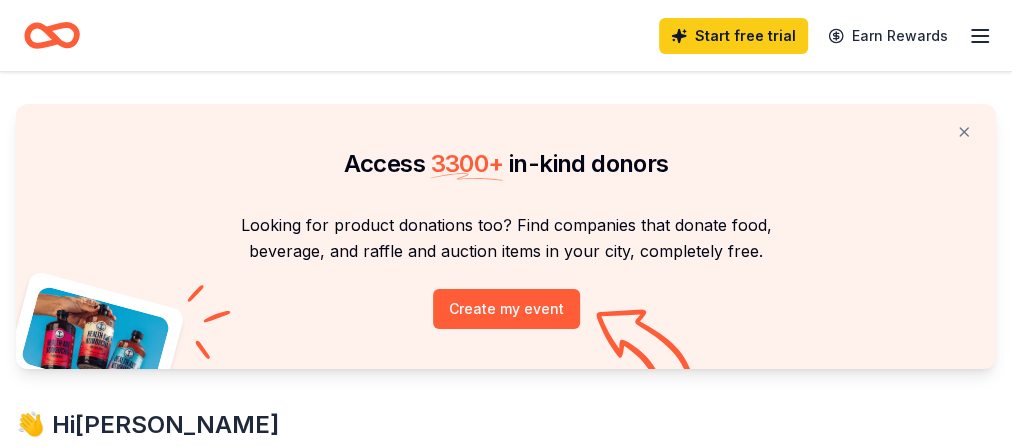 click 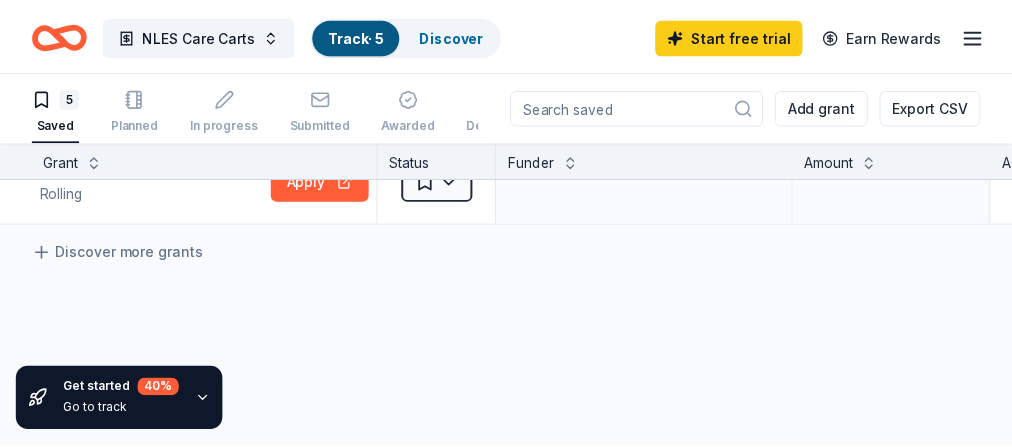 scroll, scrollTop: 384, scrollLeft: 0, axis: vertical 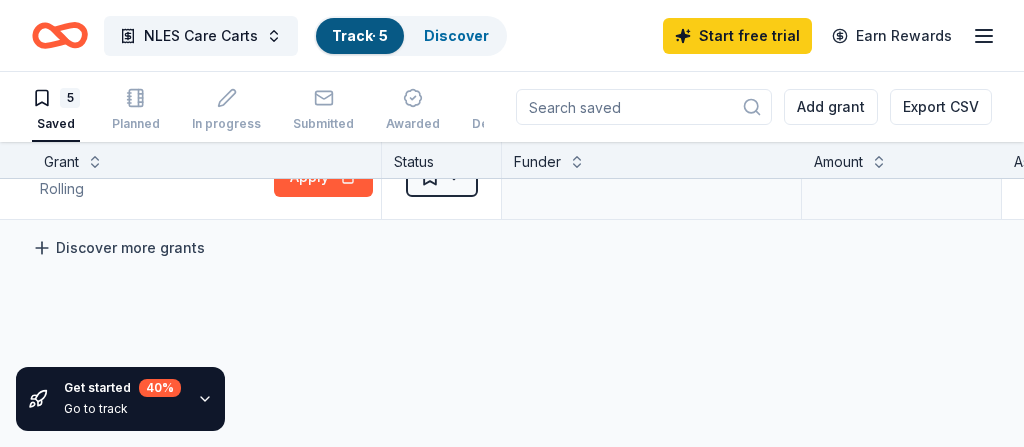 click 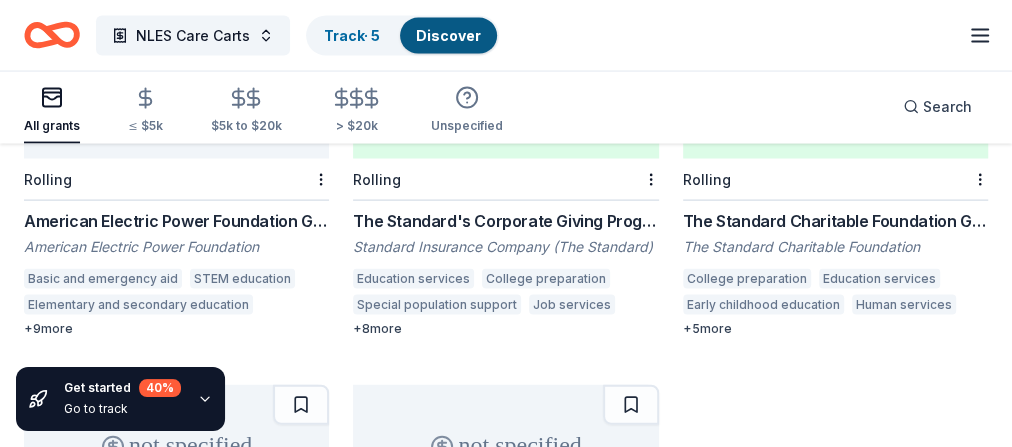 scroll, scrollTop: 1994, scrollLeft: 0, axis: vertical 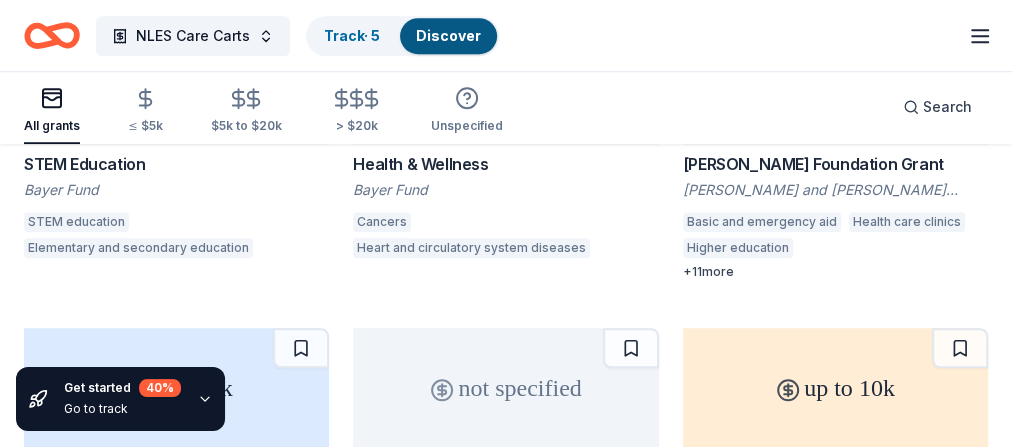 click on "+  5  more" at bounding box center [176, 618] 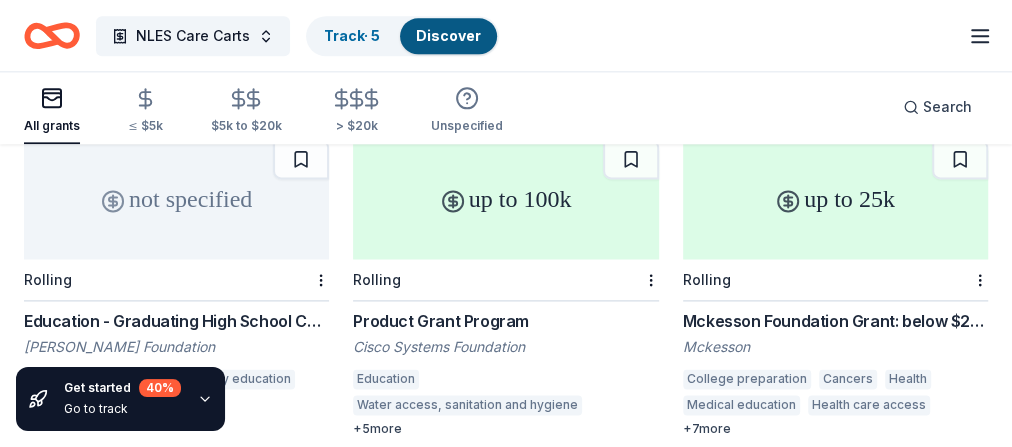 scroll, scrollTop: 1276, scrollLeft: 0, axis: vertical 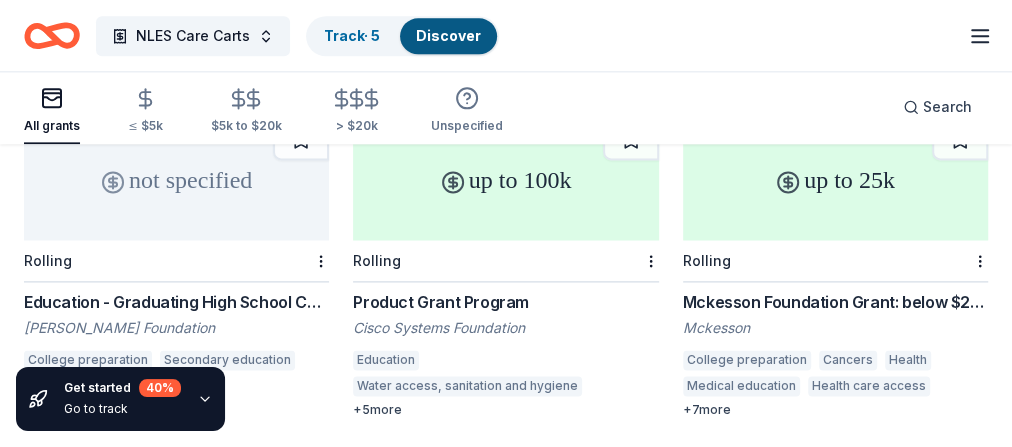 click on "Get started 40 % Go to track" at bounding box center (171, 399) 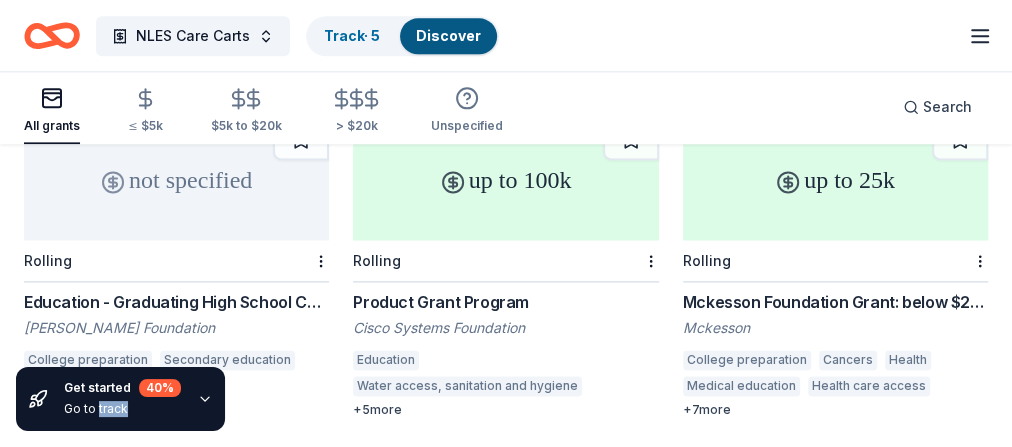 click on "Get started 40 % Go to track" at bounding box center [171, 399] 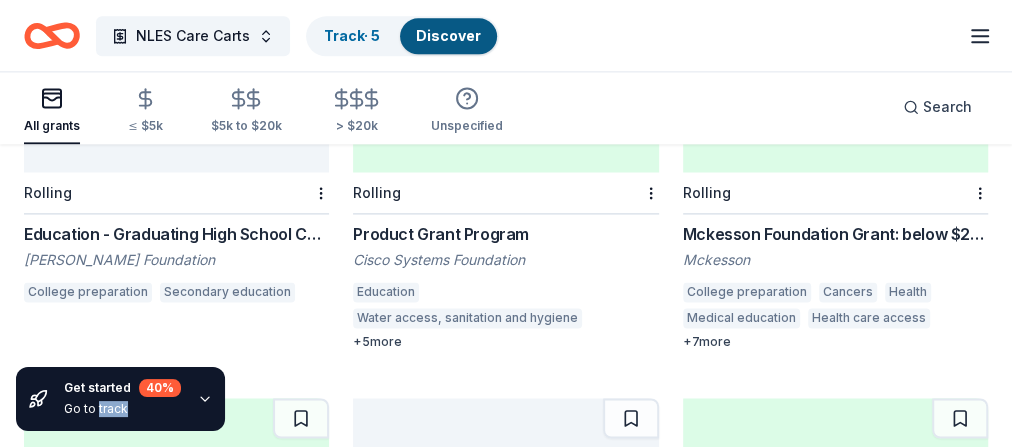 scroll, scrollTop: 1410, scrollLeft: 0, axis: vertical 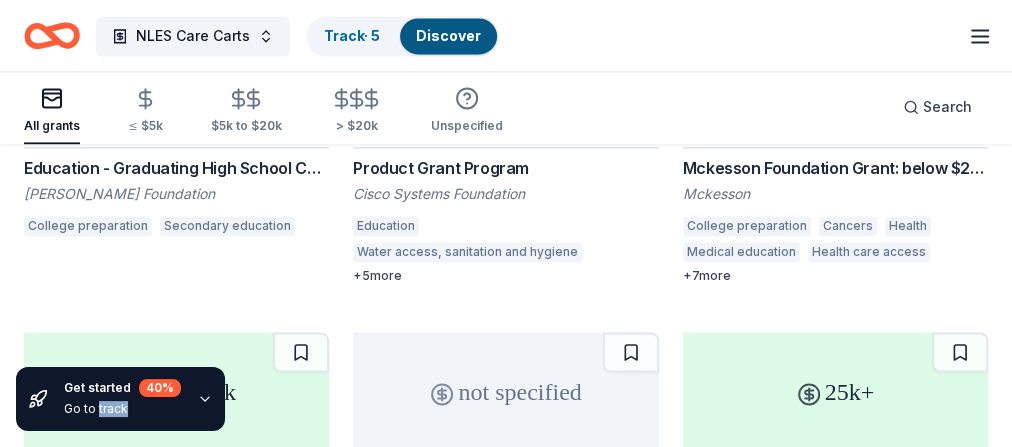 click on "+  13  more" at bounding box center [505, 622] 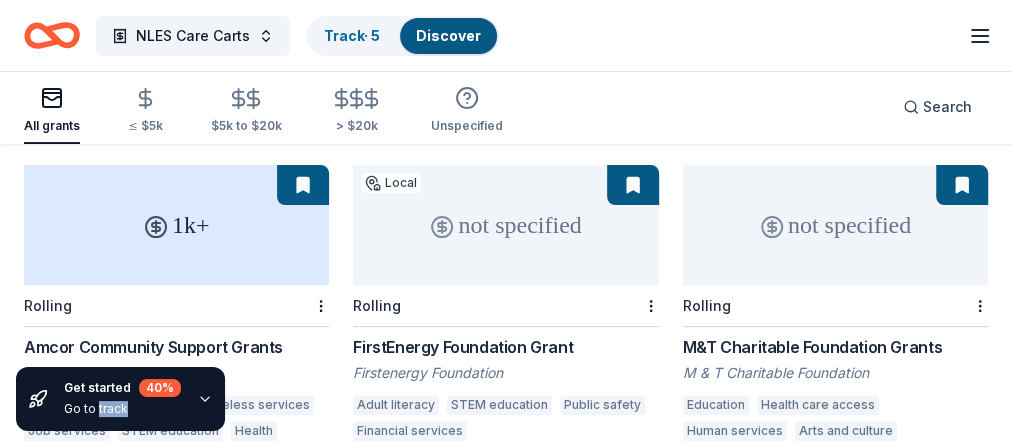 scroll, scrollTop: 219, scrollLeft: 0, axis: vertical 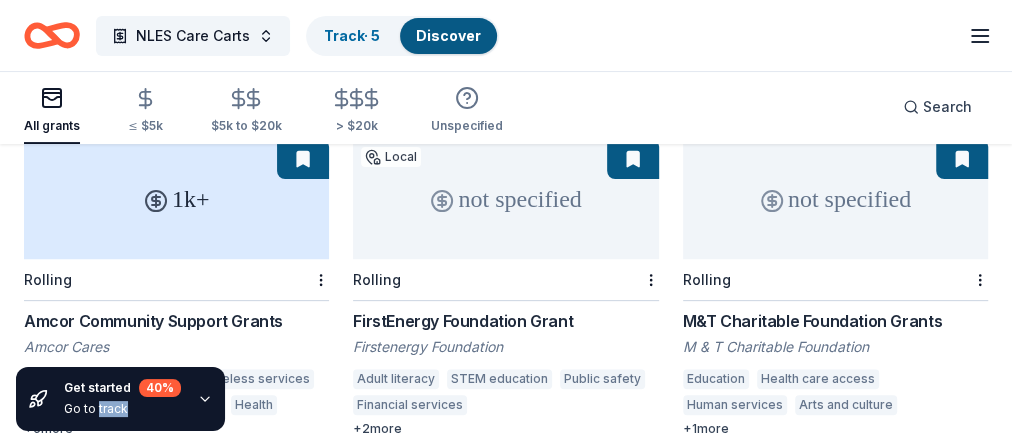 click on "not specified" at bounding box center (505, 199) 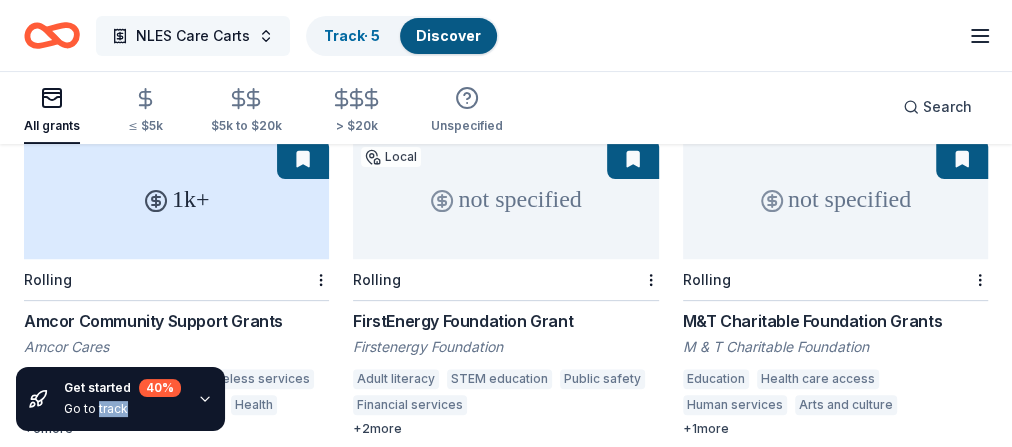 click on "NLES Care Carts" at bounding box center [193, 36] 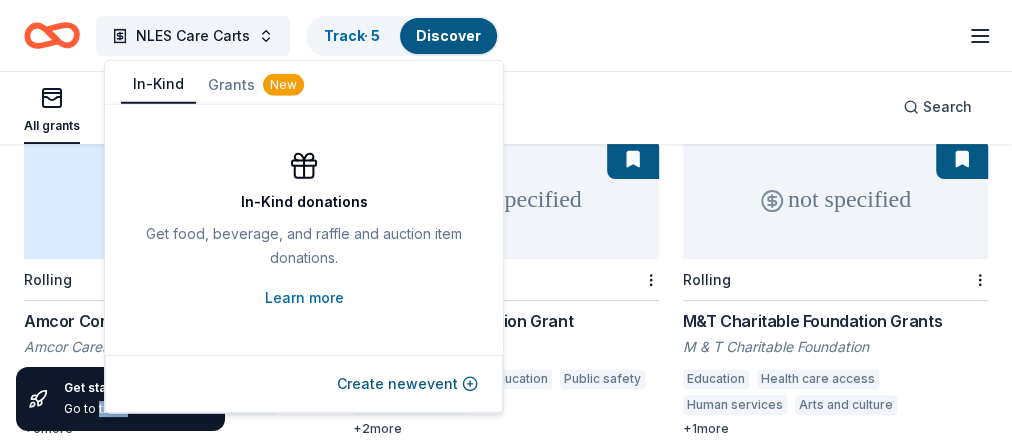 click on "In-Kind" at bounding box center [158, 85] 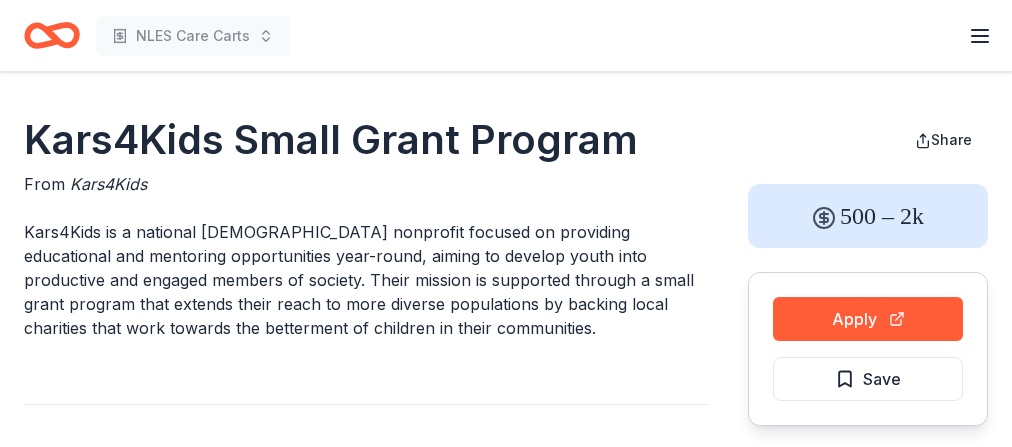 scroll, scrollTop: 0, scrollLeft: 0, axis: both 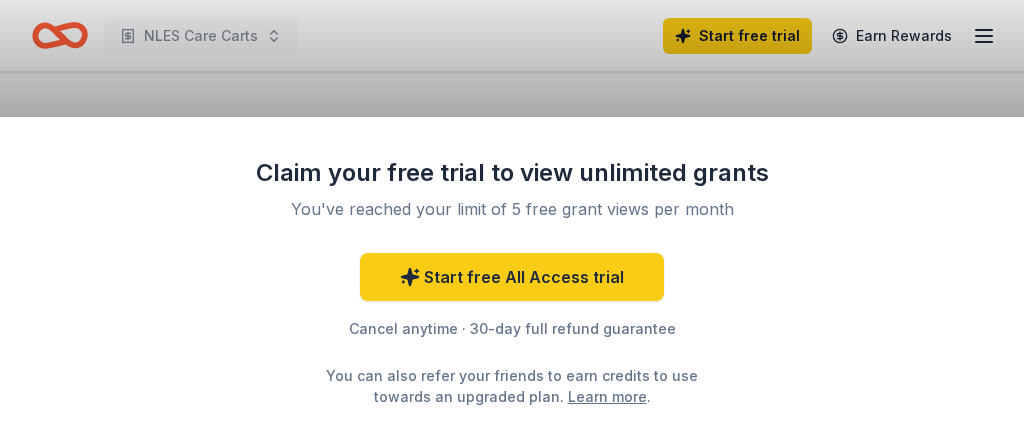 click on "Claim your free trial to view unlimited grants You've reached your limit of 5 free grant views per month Start free All Access trial Cancel anytime · 30-day full refund guarantee You can also refer your friends to earn credits to use towards an upgraded plan.   Learn more ." at bounding box center (512, 223) 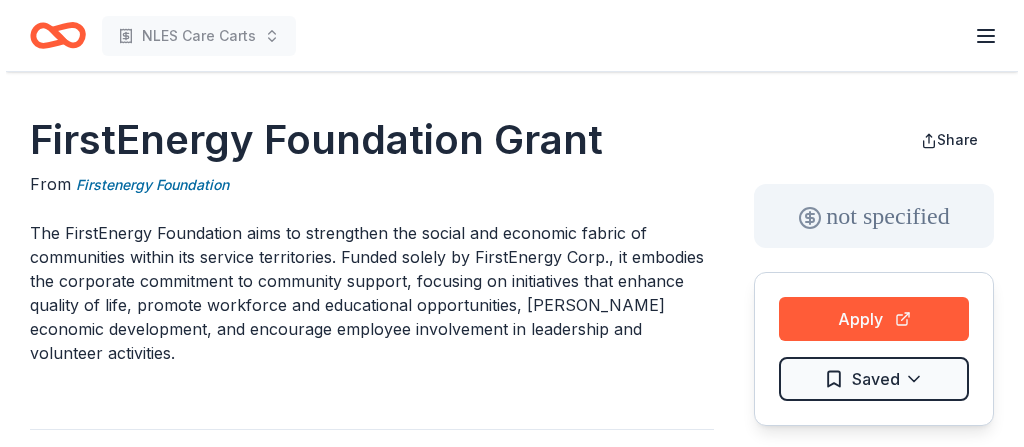 scroll, scrollTop: 0, scrollLeft: 0, axis: both 